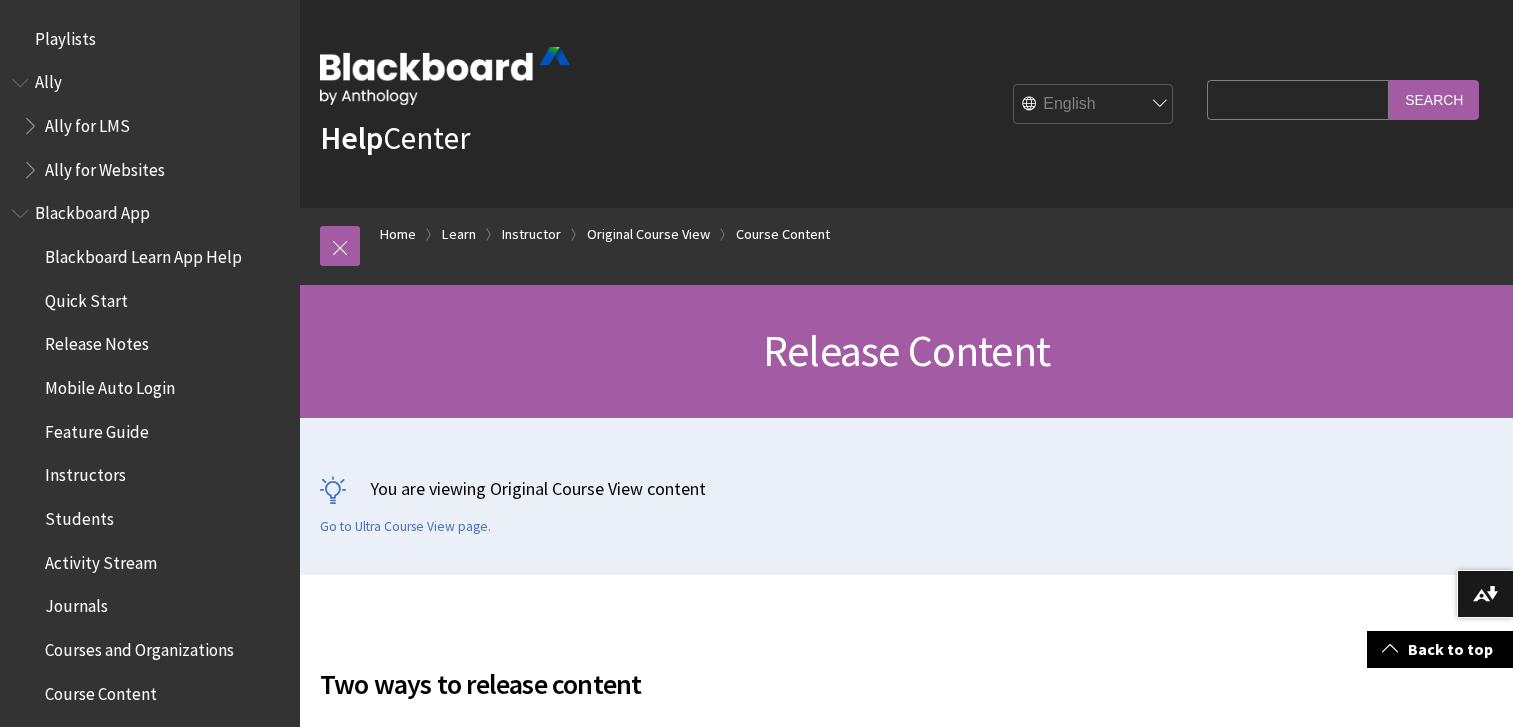 scroll, scrollTop: 500, scrollLeft: 0, axis: vertical 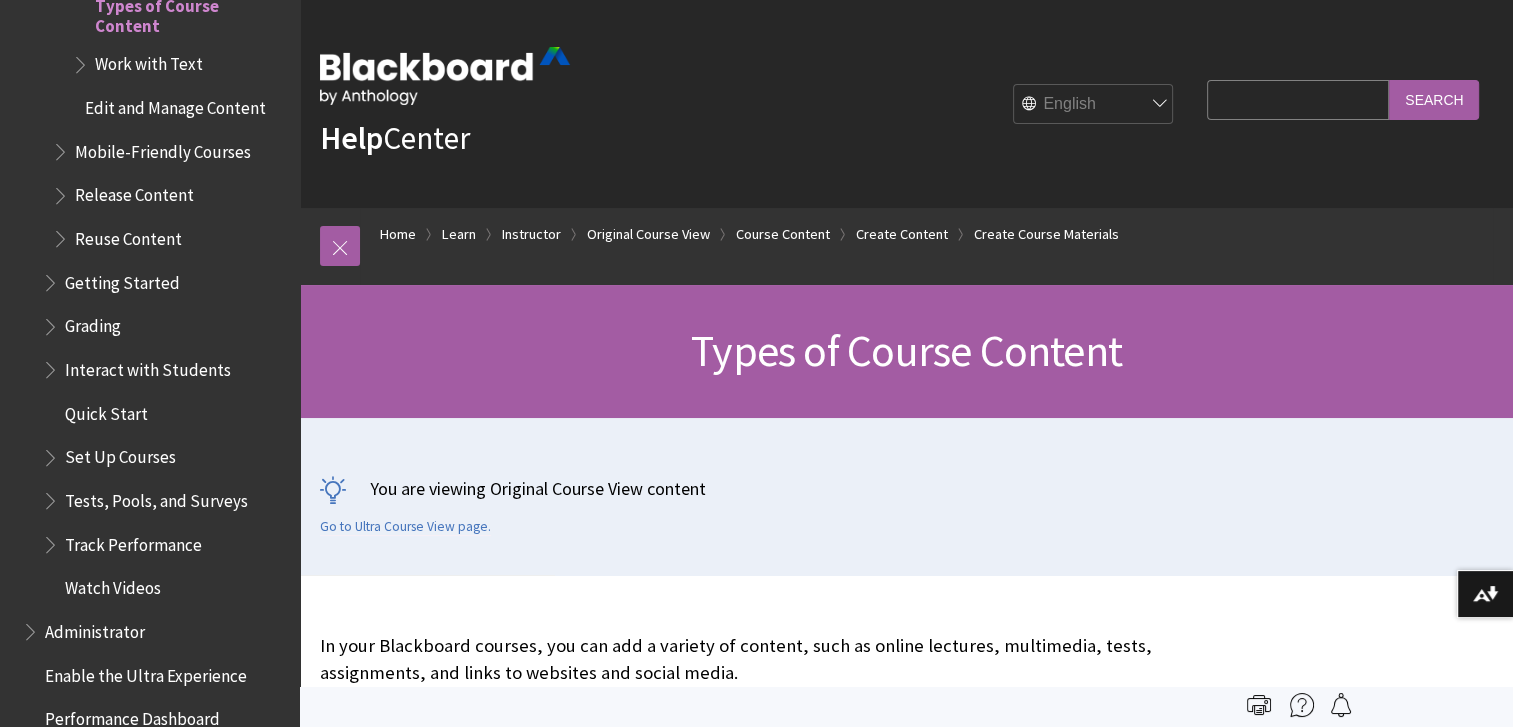 click on "Search Query" at bounding box center [1298, 99] 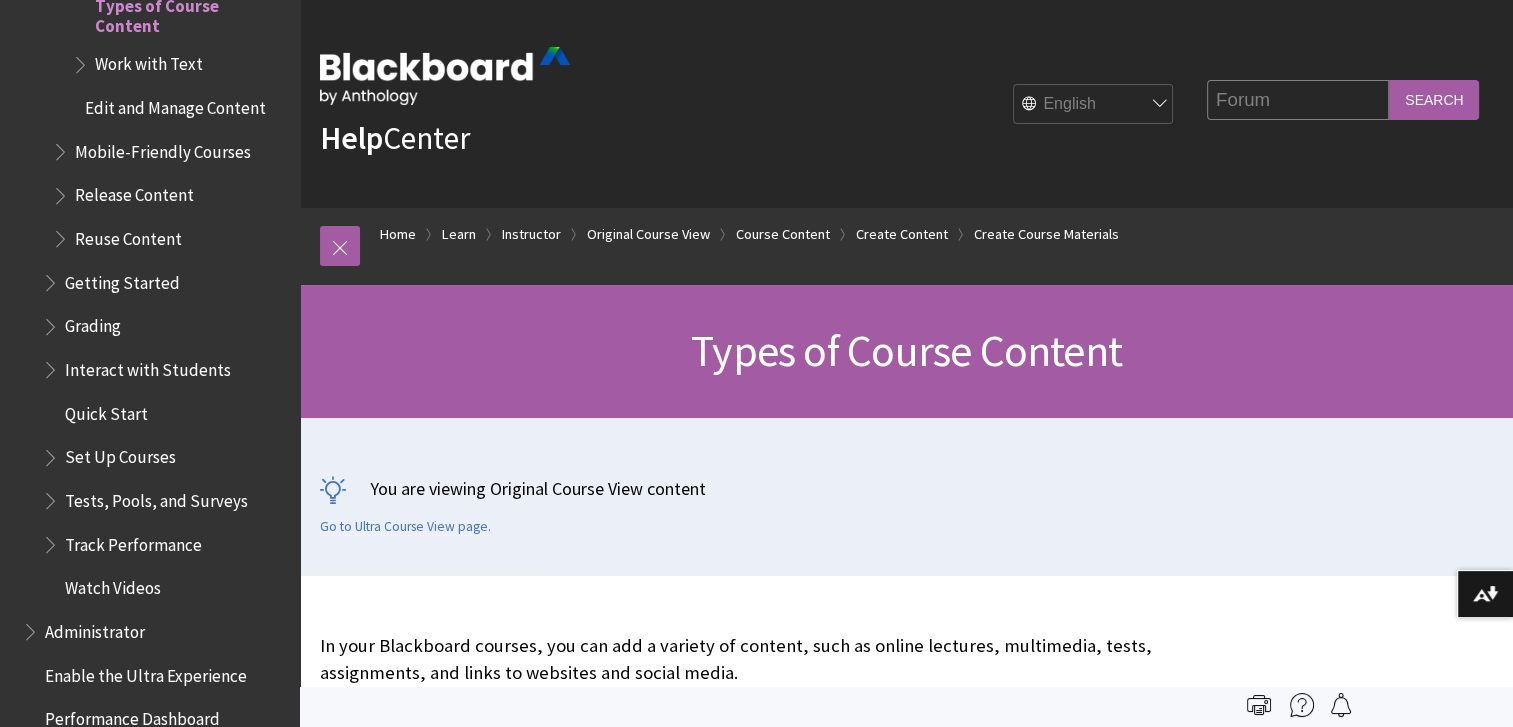 type on "Forum" 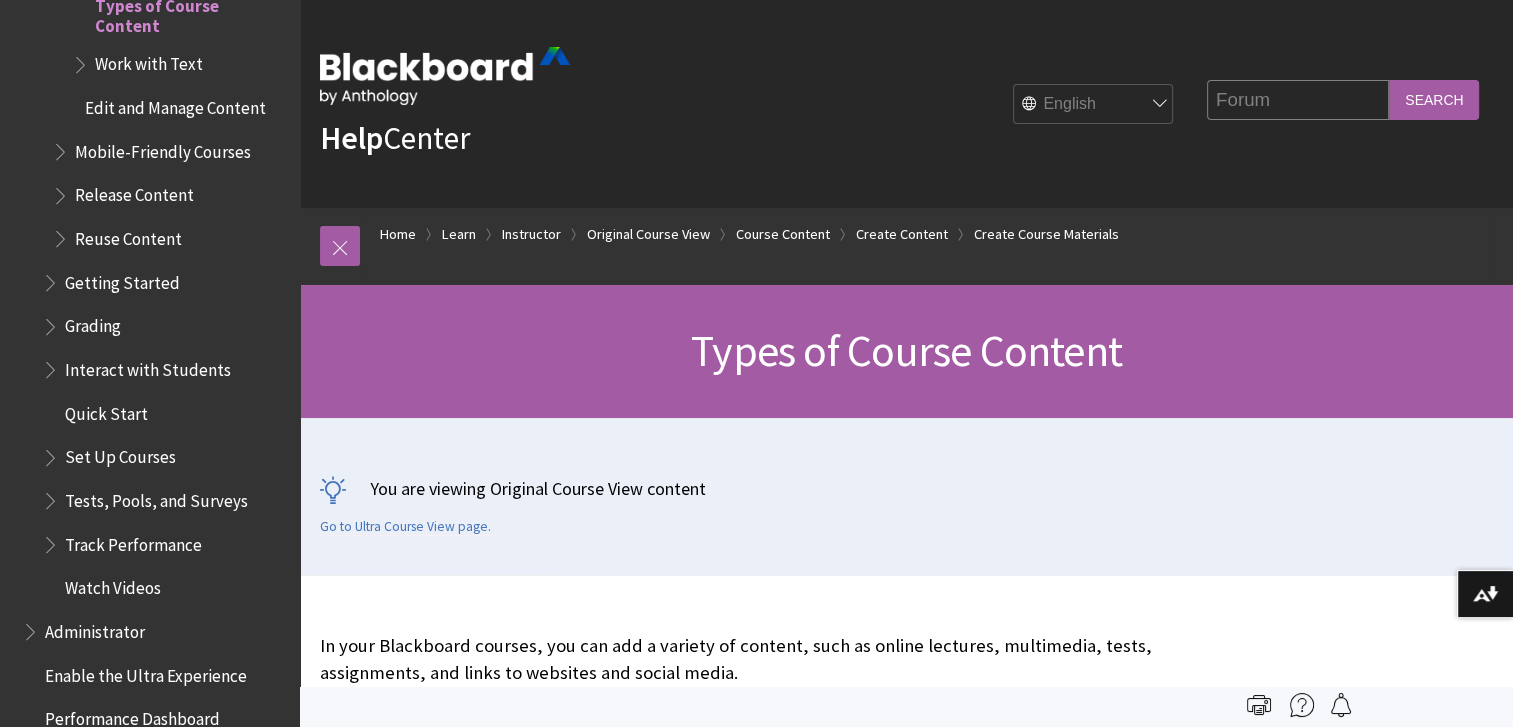click on "Search" at bounding box center (1434, 99) 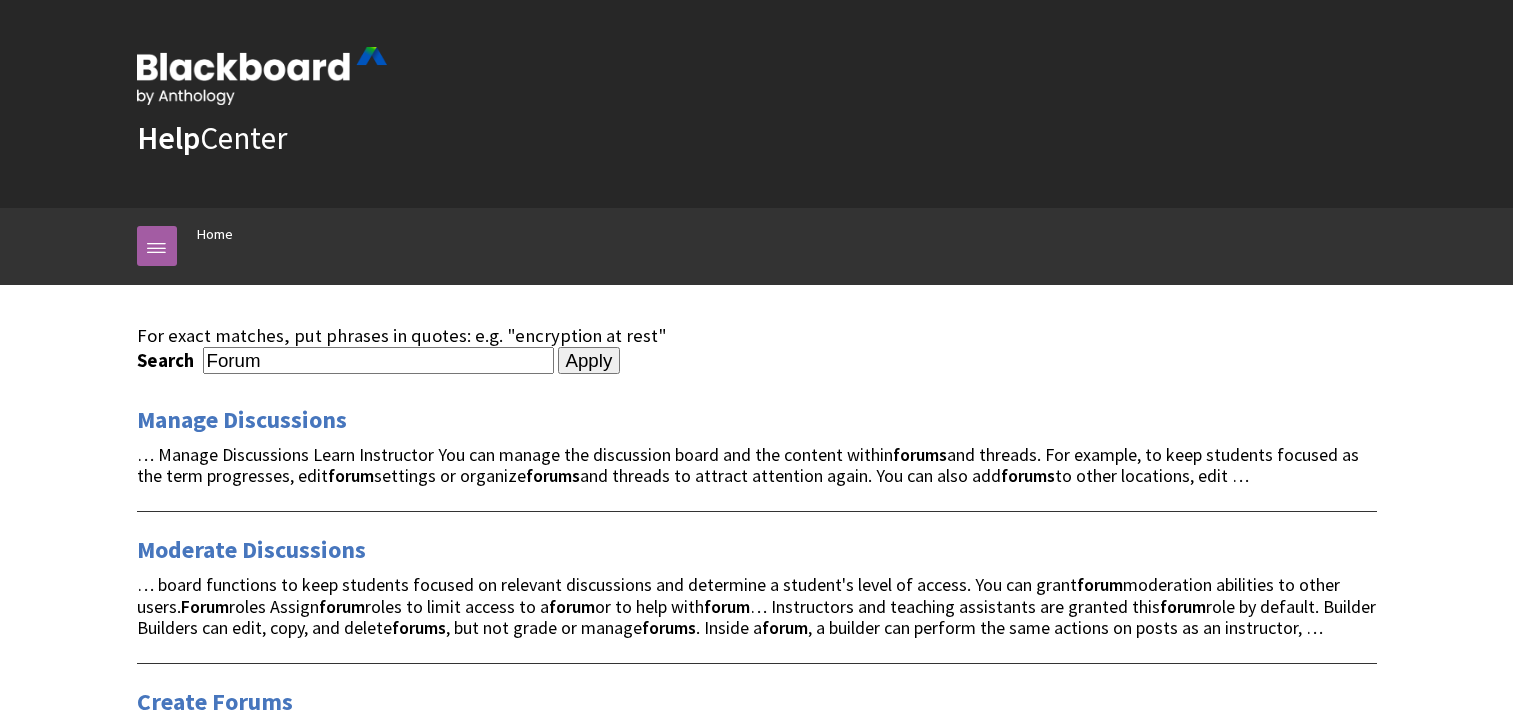 scroll, scrollTop: 0, scrollLeft: 0, axis: both 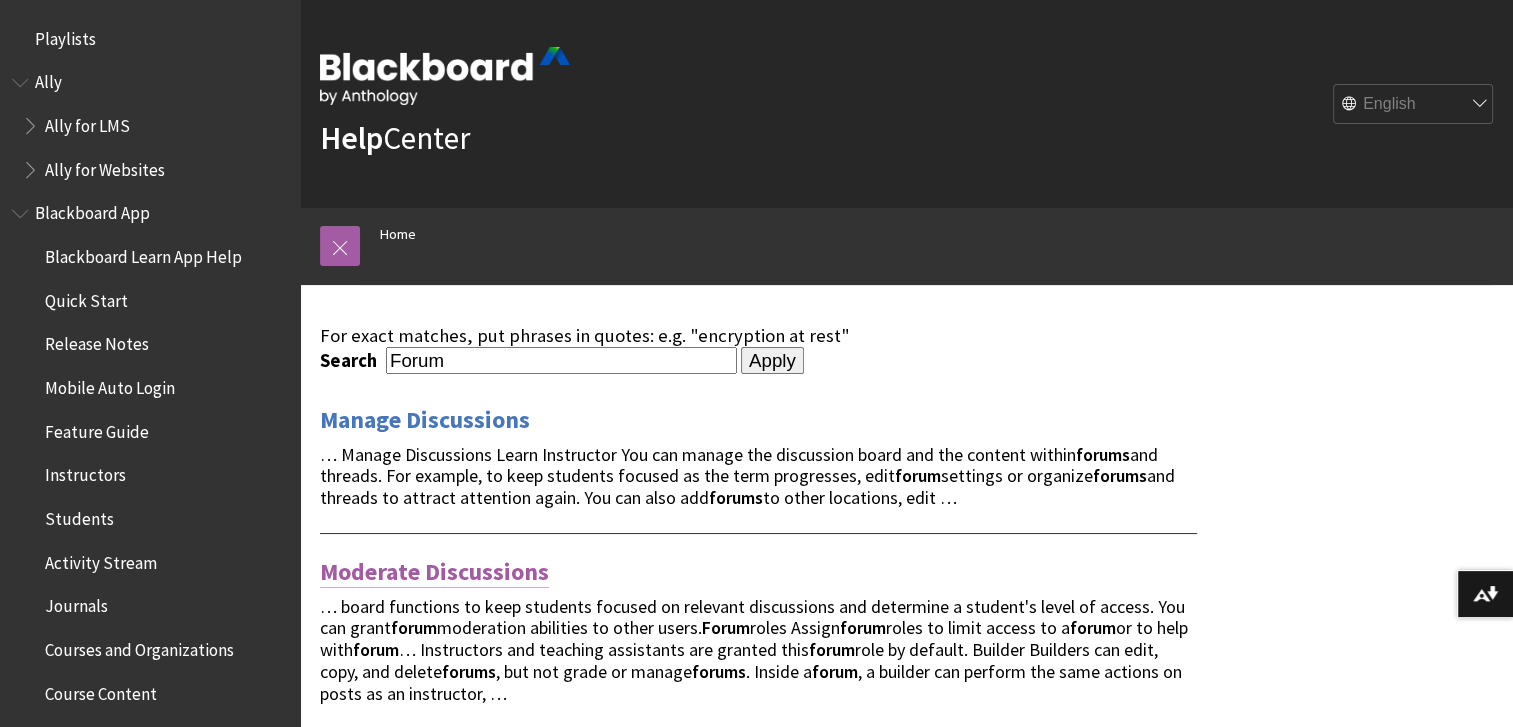 click on "Moderate Discussions" at bounding box center [434, 572] 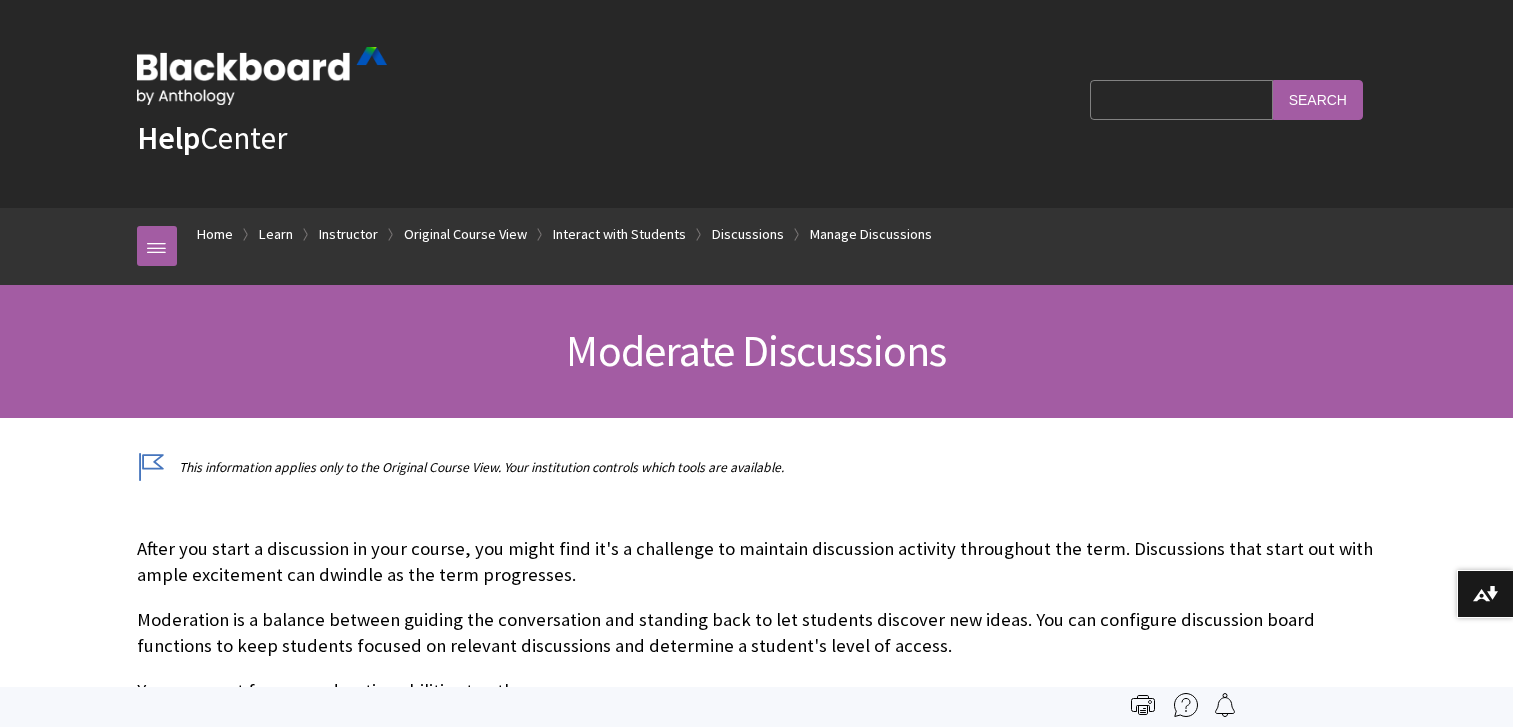 scroll, scrollTop: 0, scrollLeft: 0, axis: both 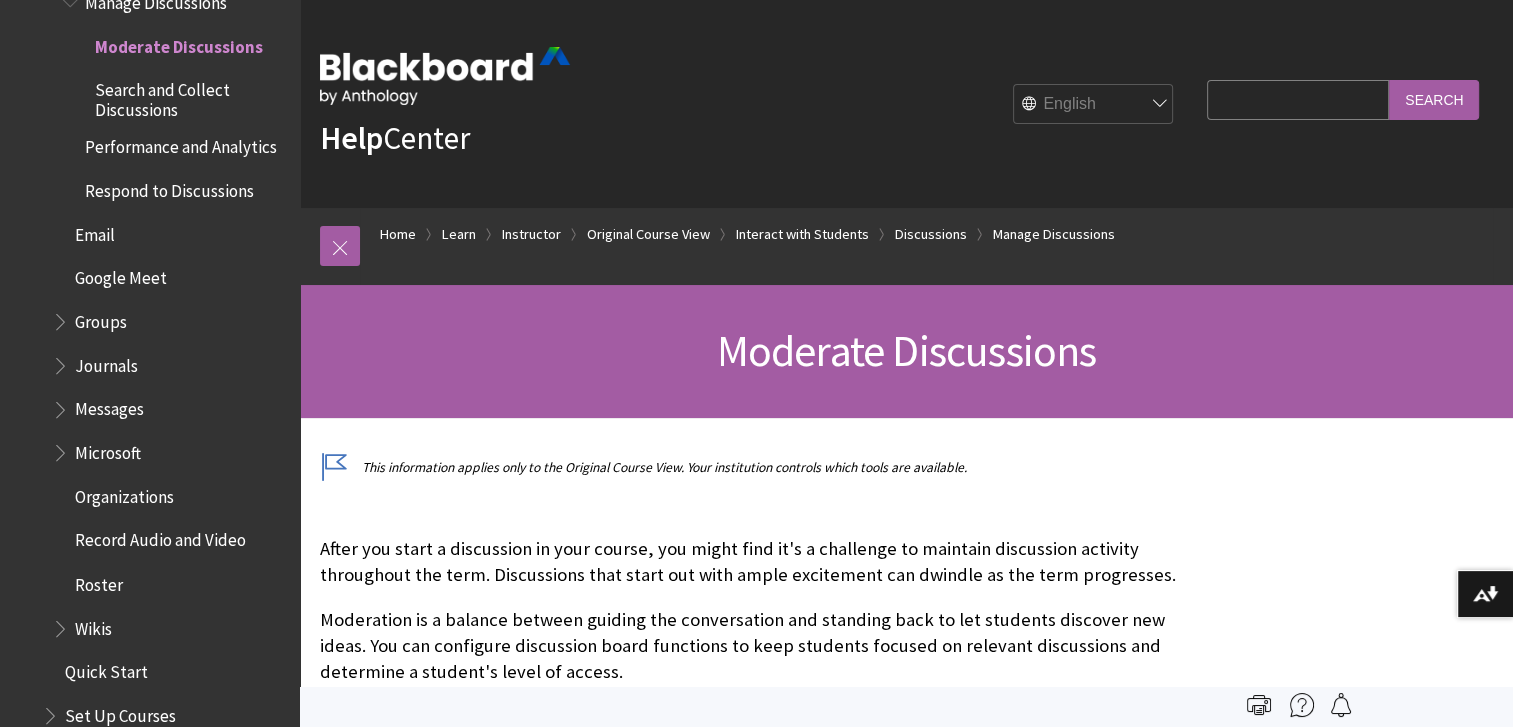 click on "Search Query" at bounding box center (1298, 99) 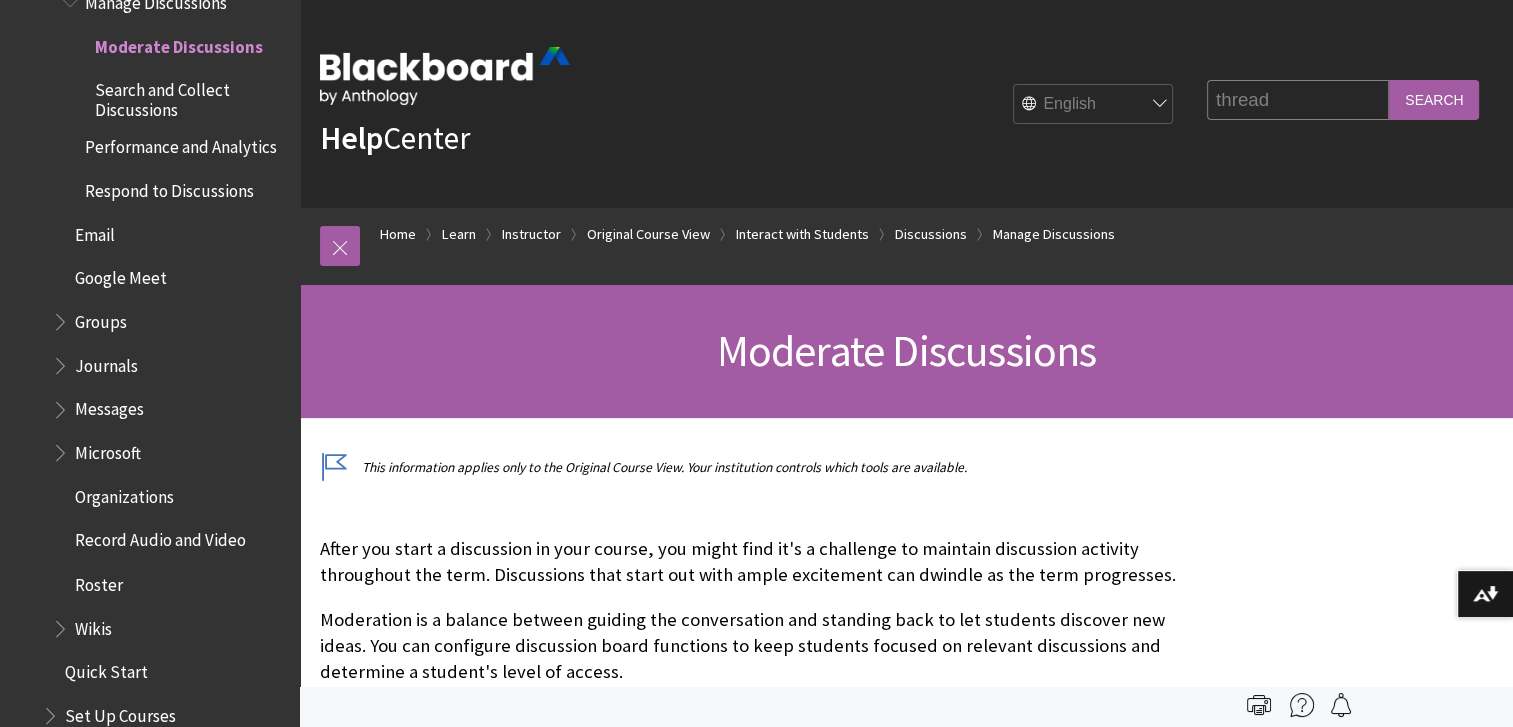 type on "thread" 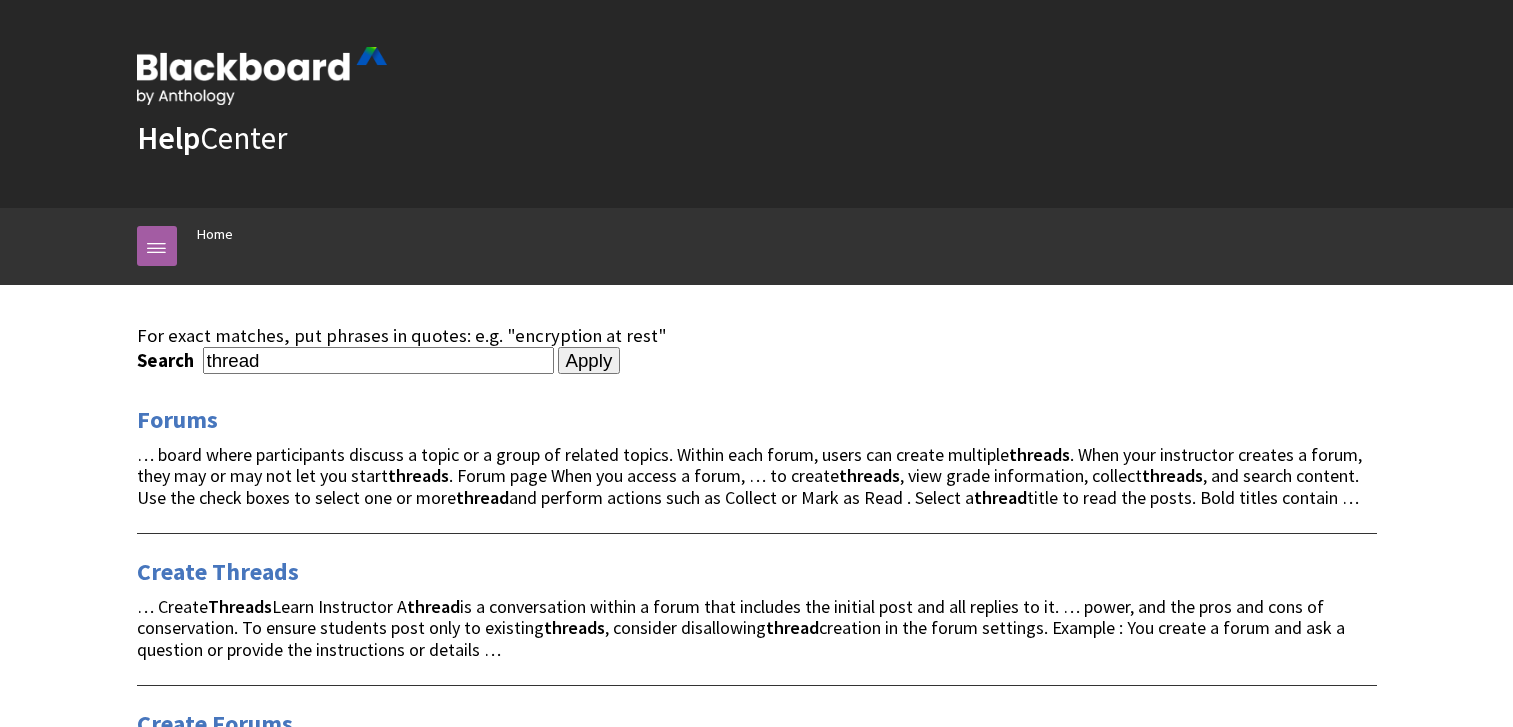 scroll, scrollTop: 0, scrollLeft: 0, axis: both 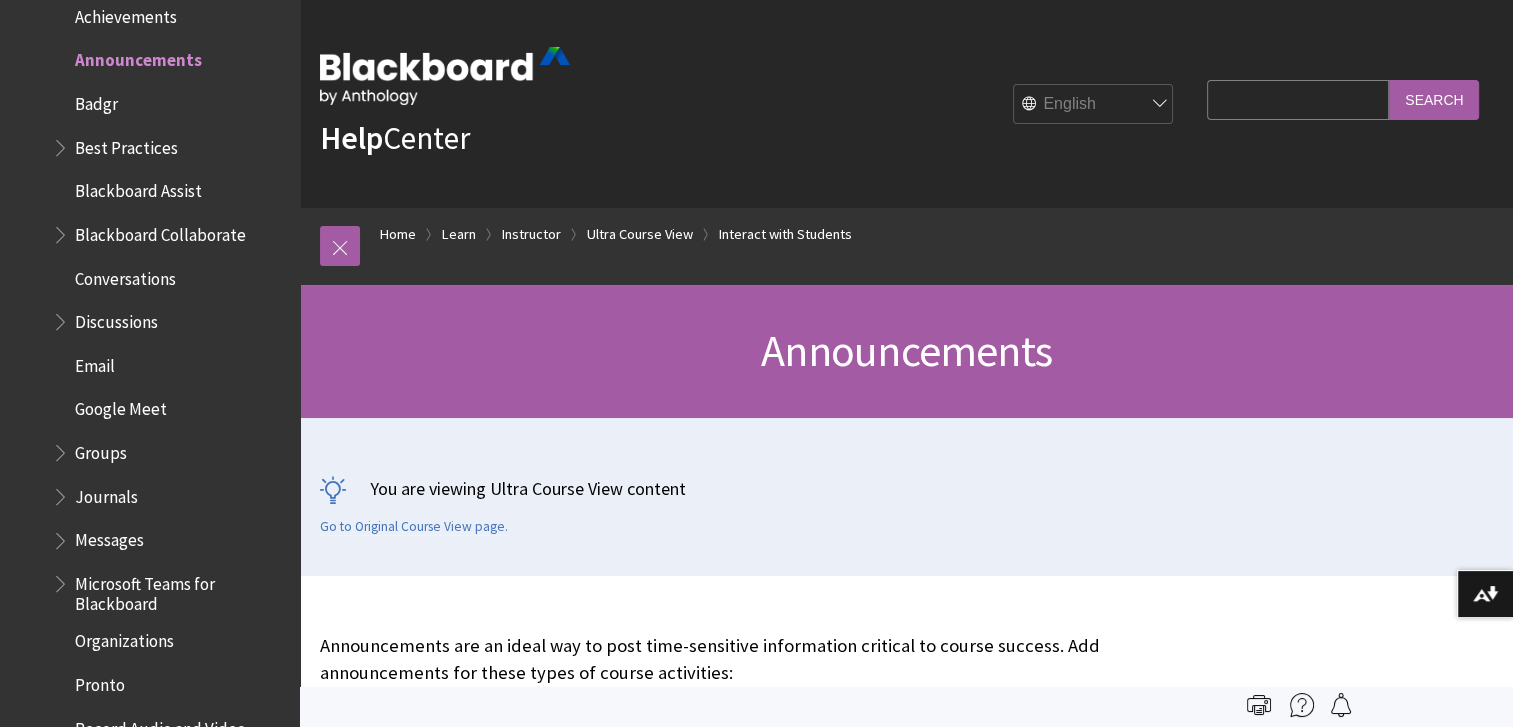 click on "Search Query" at bounding box center [1298, 99] 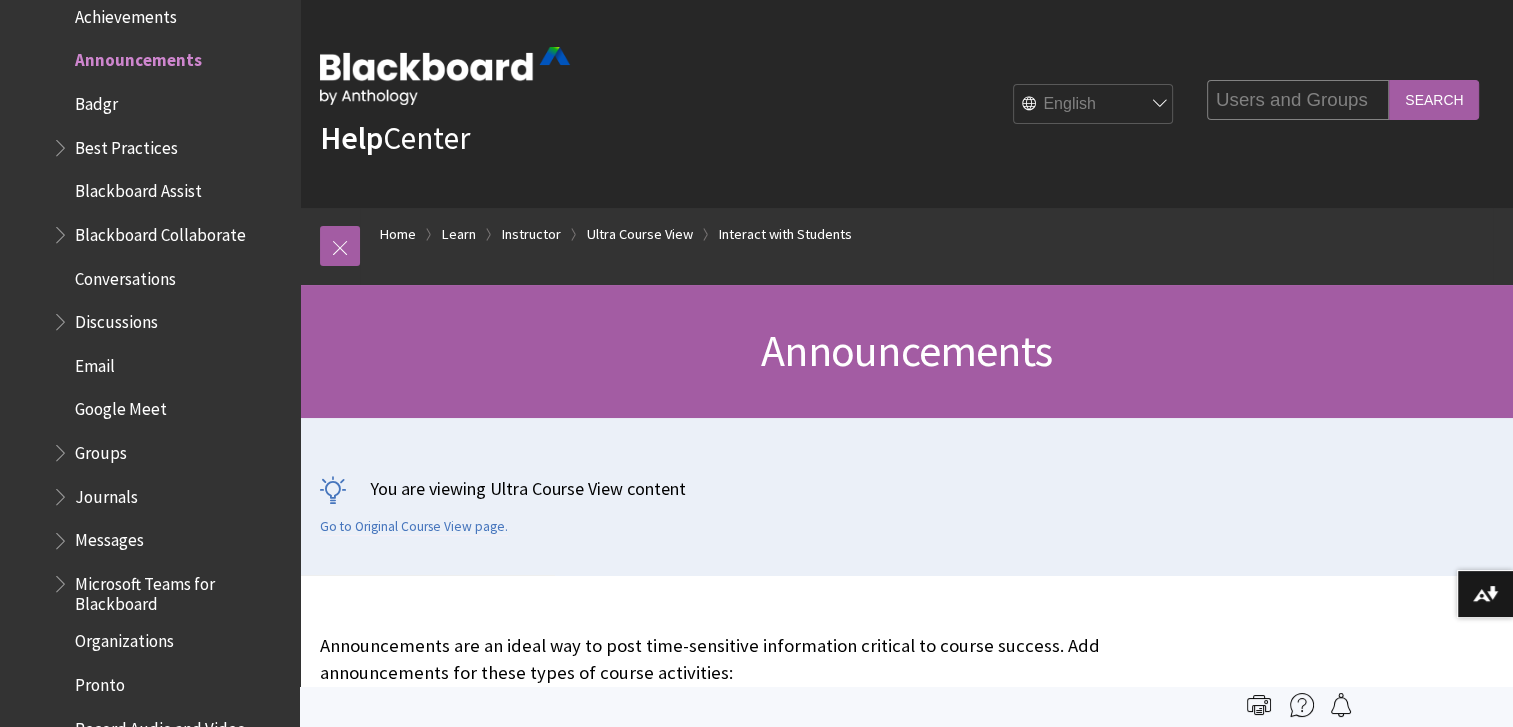 type on "Users and Groups" 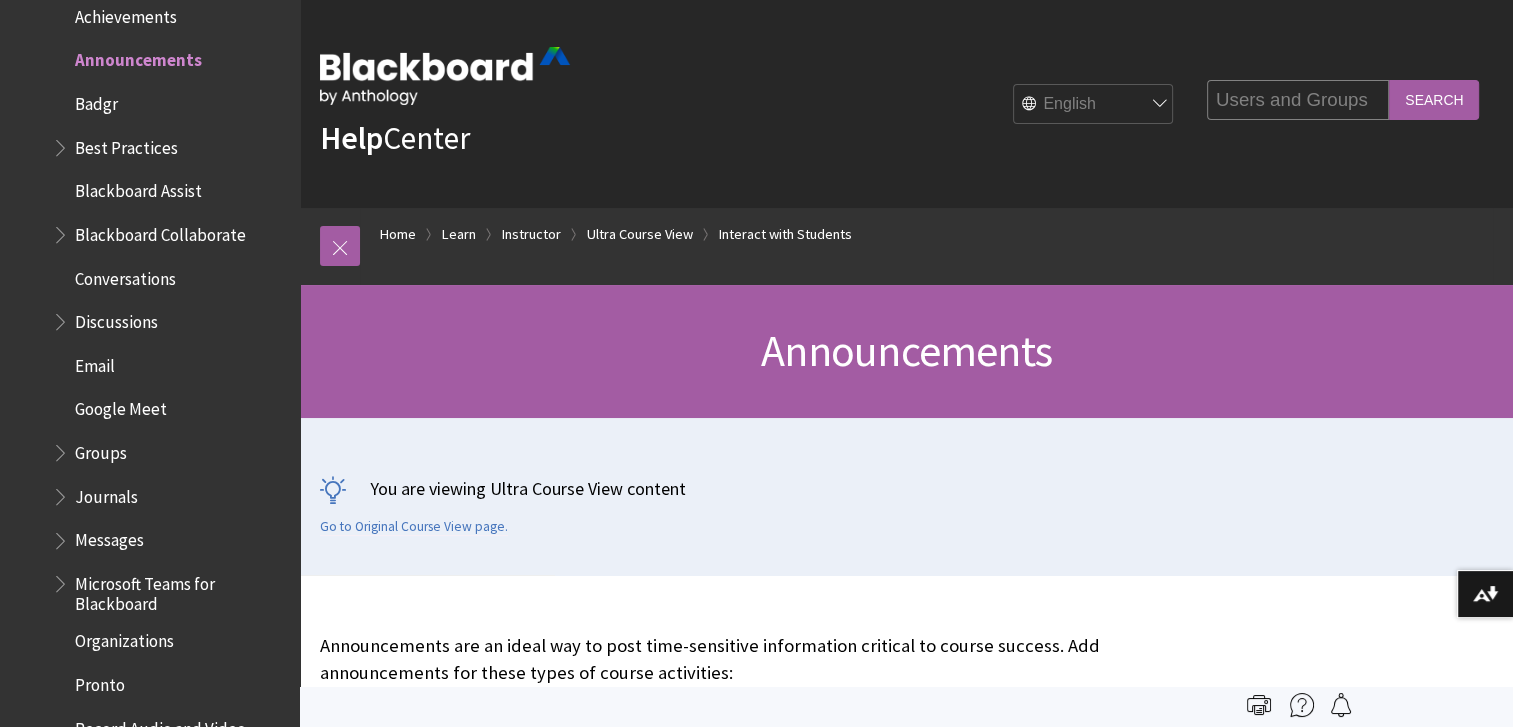 click on "Search" at bounding box center [1434, 99] 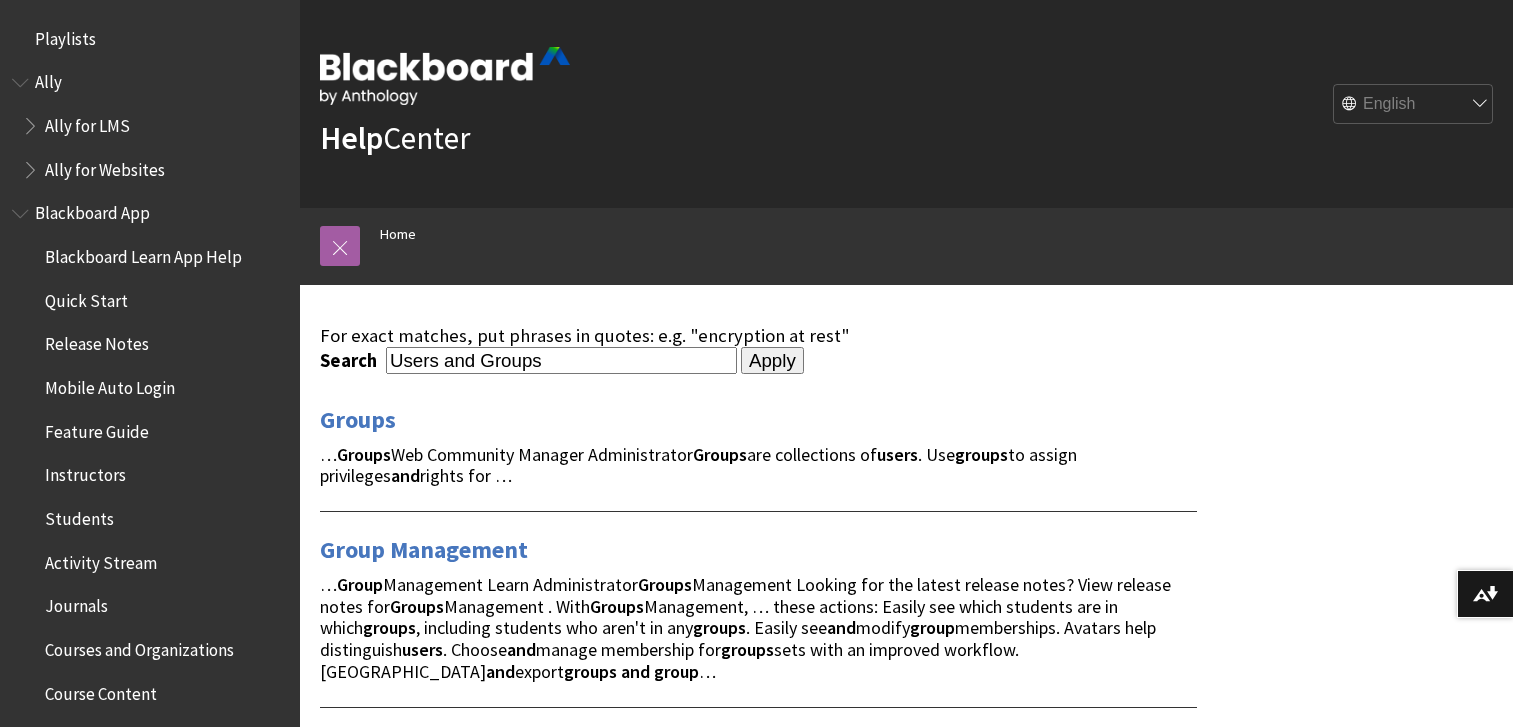 scroll, scrollTop: 0, scrollLeft: 0, axis: both 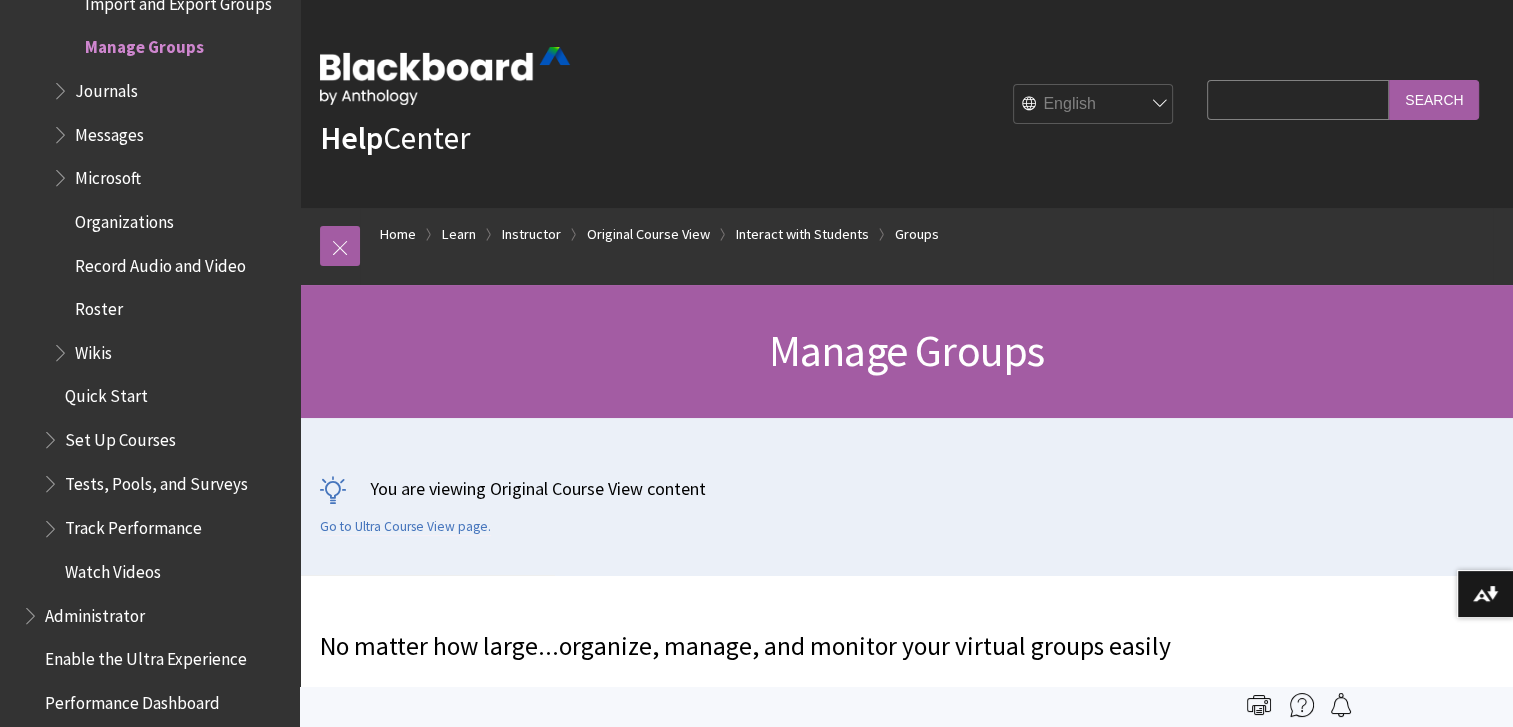 click on "Search Query" at bounding box center (1298, 99) 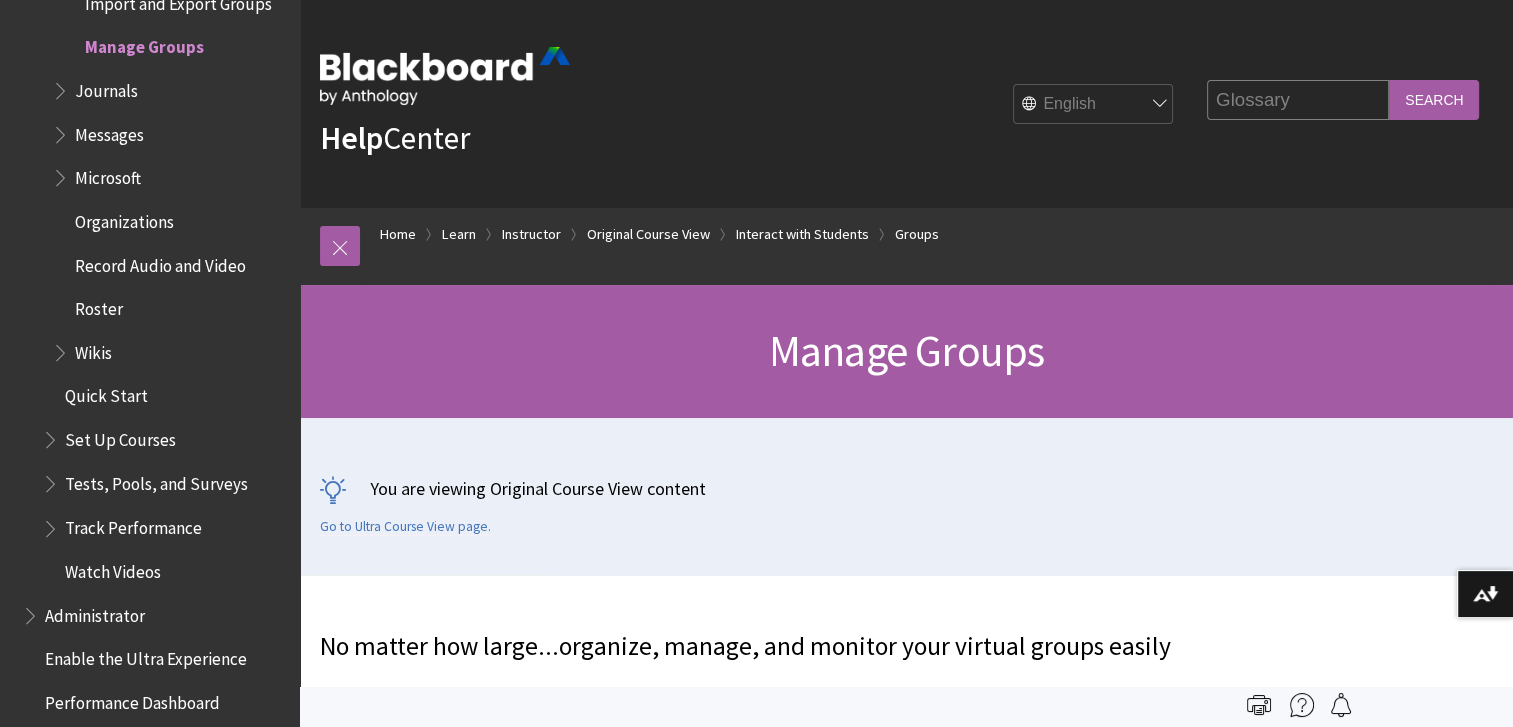 type on "Glossary" 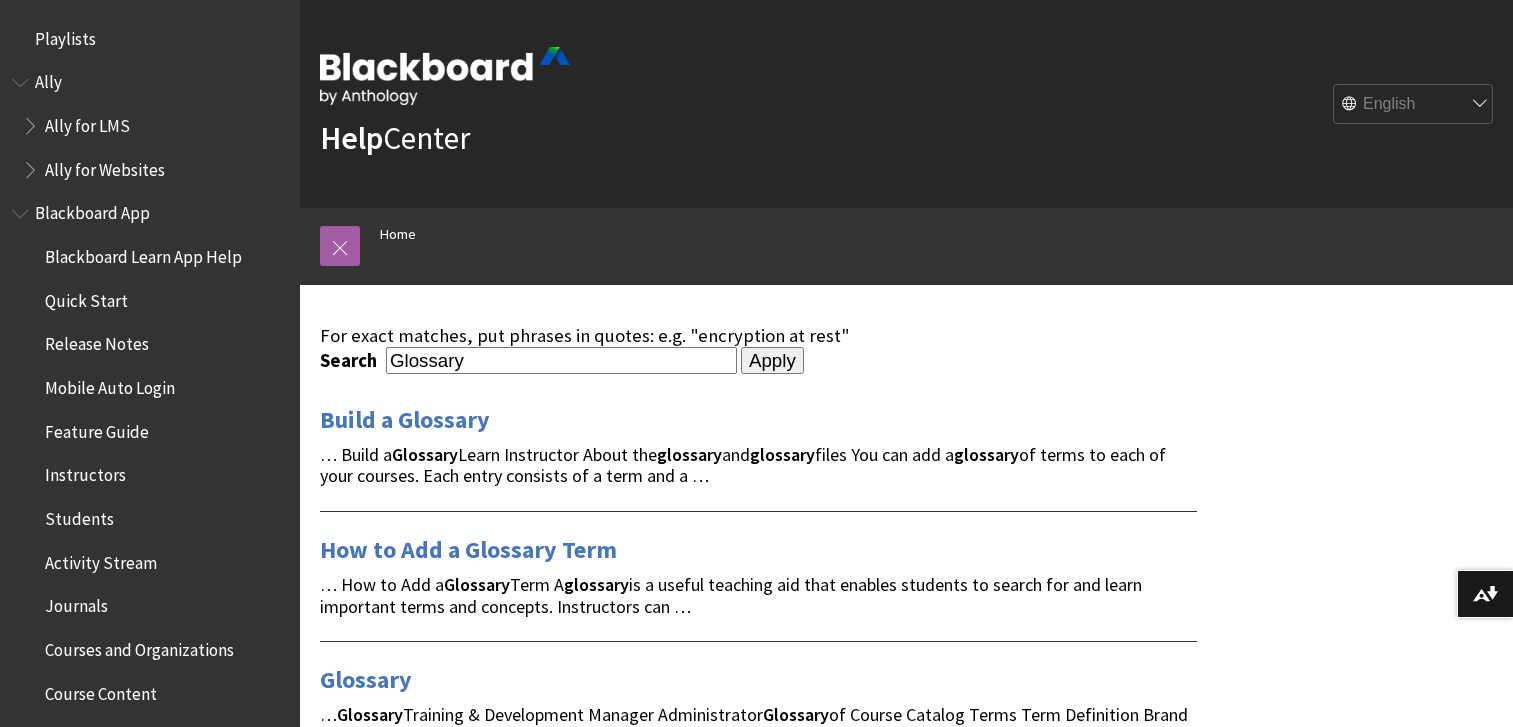 scroll, scrollTop: 0, scrollLeft: 0, axis: both 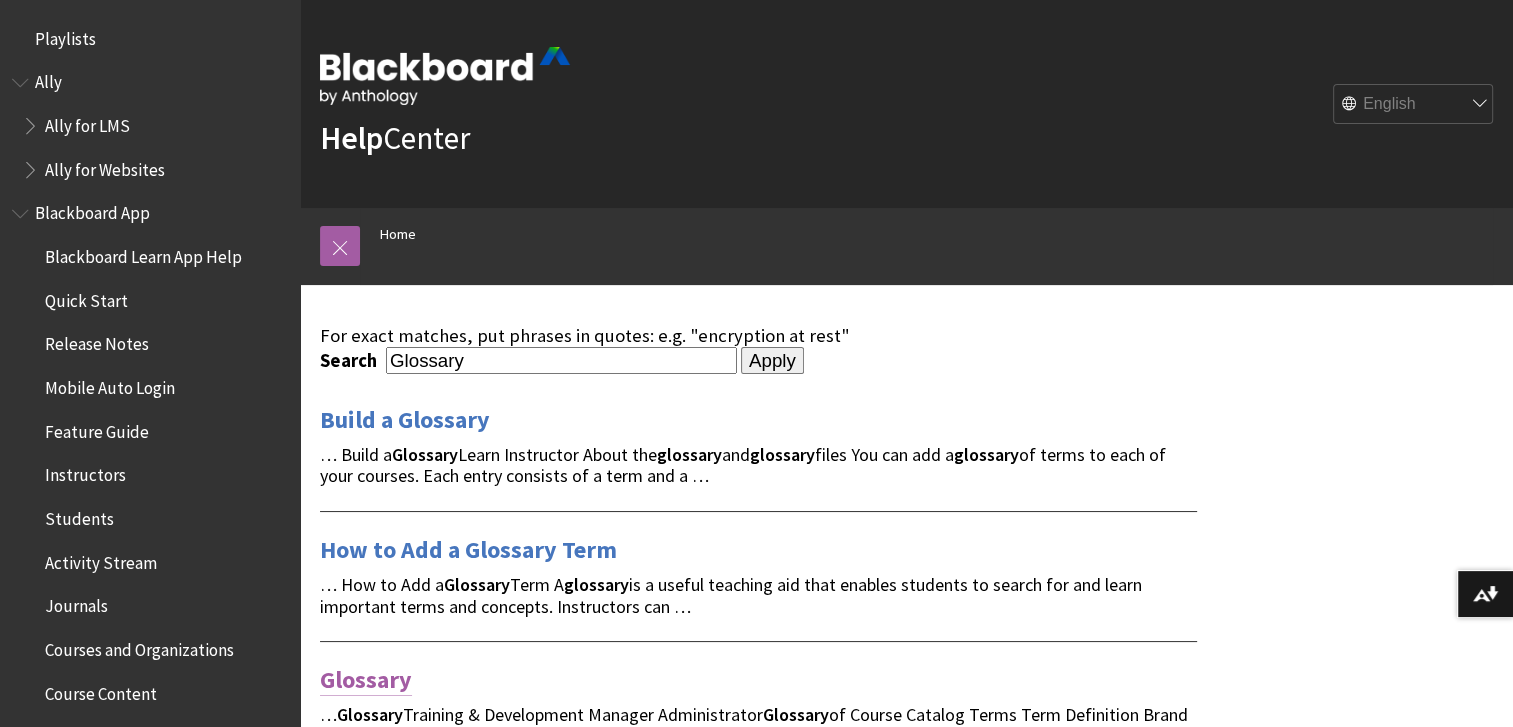 click on "Glossary" at bounding box center (366, 680) 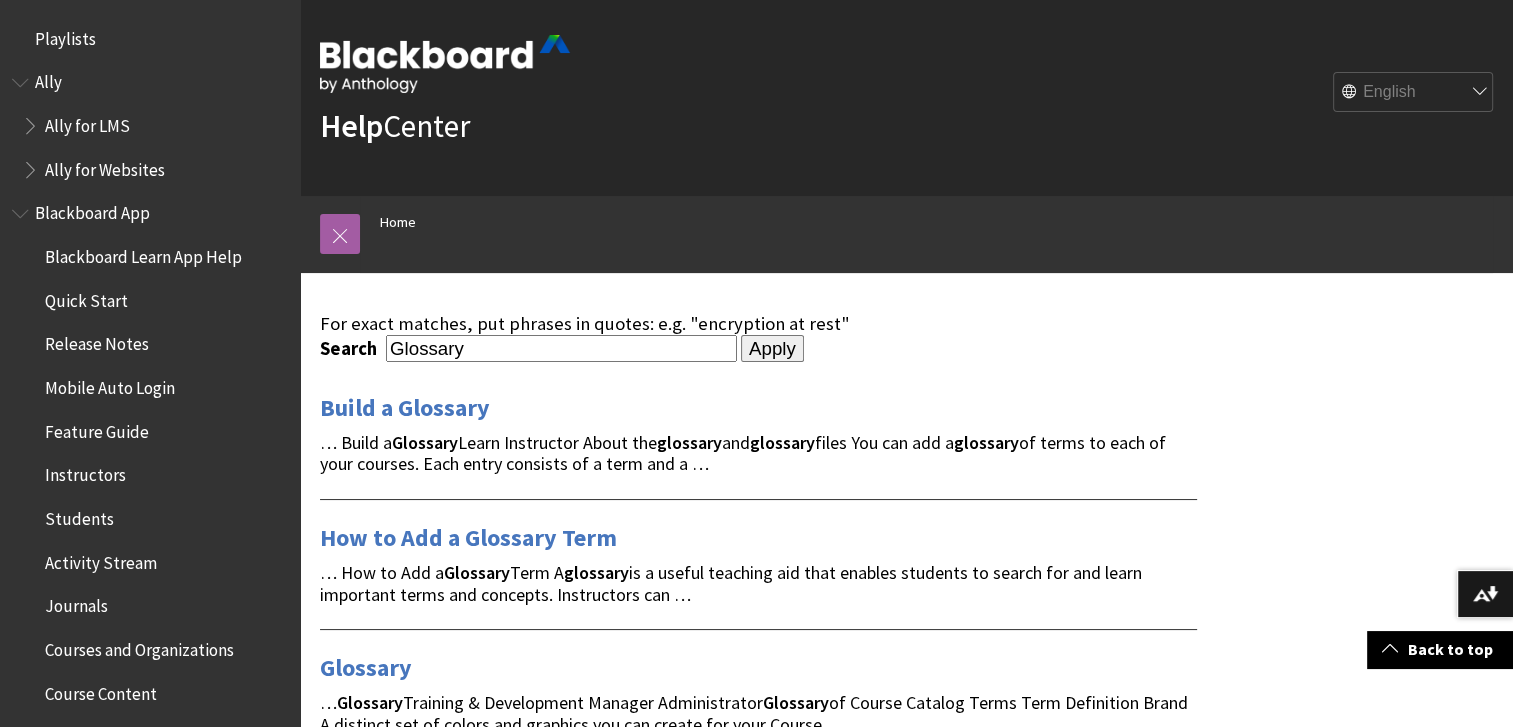 scroll, scrollTop: 7, scrollLeft: 0, axis: vertical 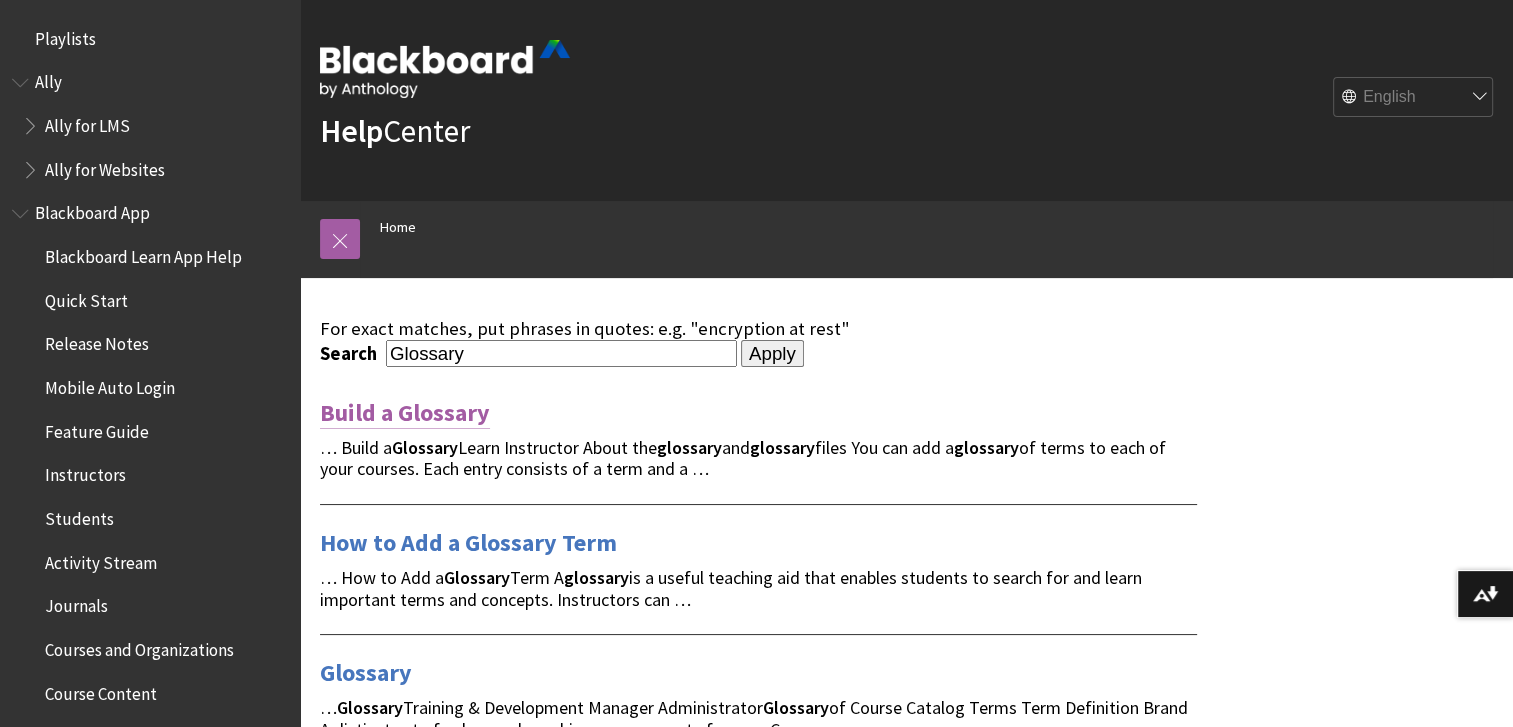 click on "Build a Glossary" at bounding box center [405, 413] 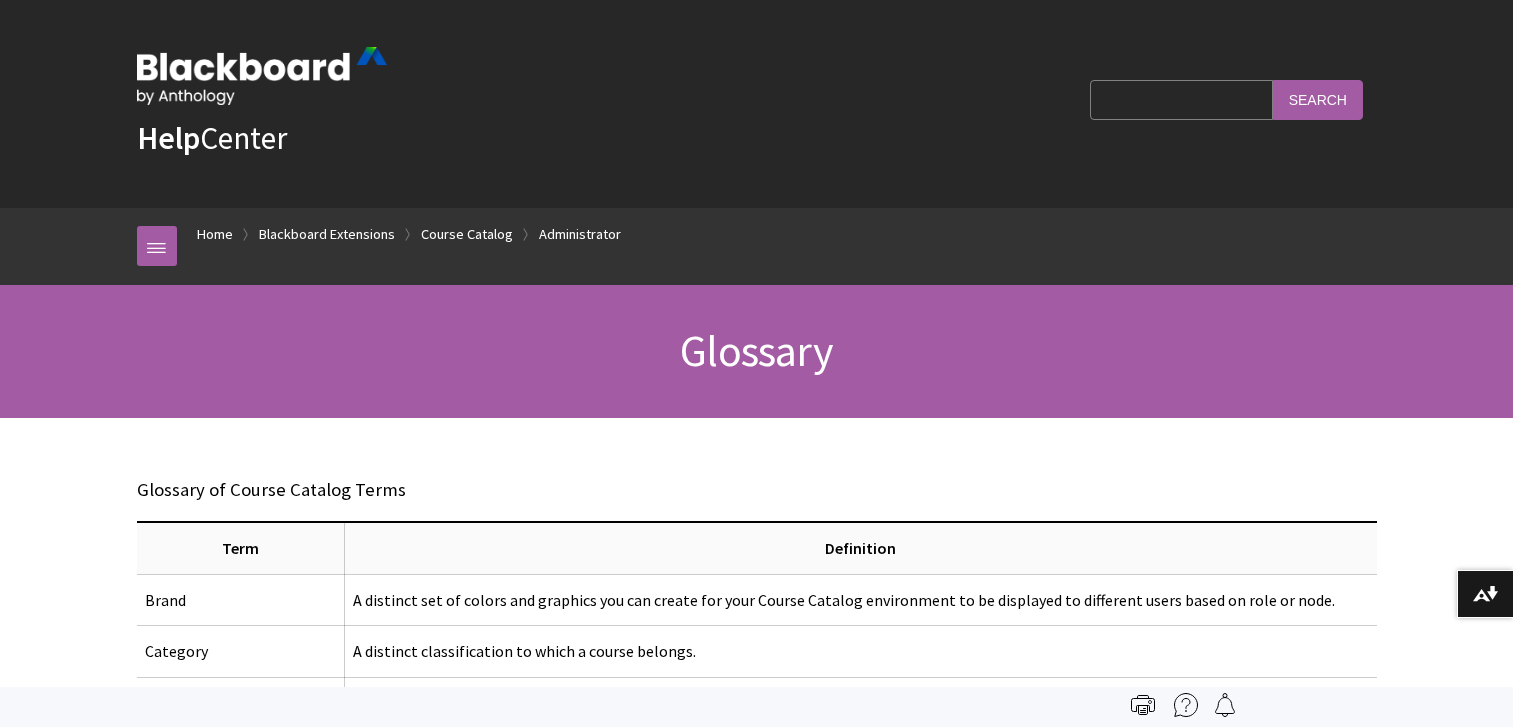scroll, scrollTop: 0, scrollLeft: 0, axis: both 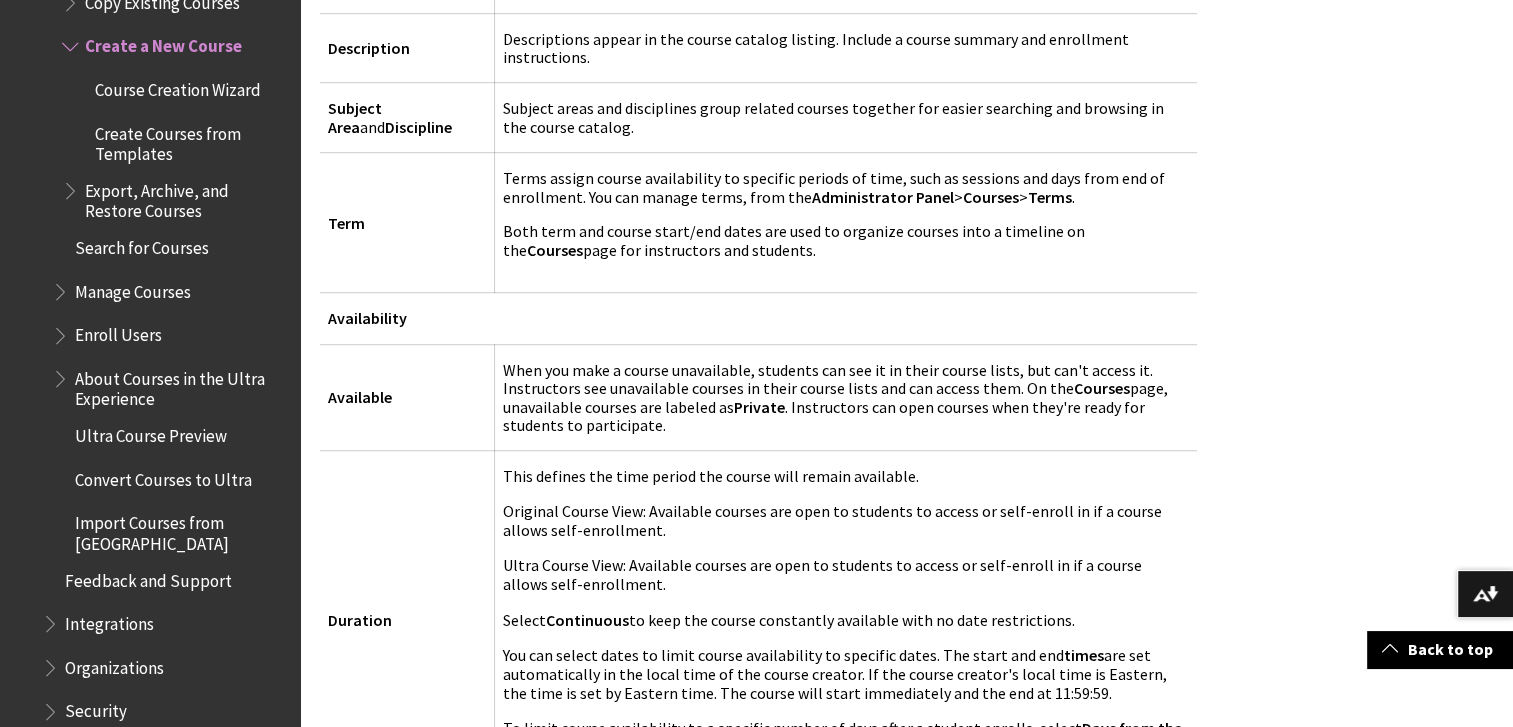 click on "Manage Courses" at bounding box center (133, 288) 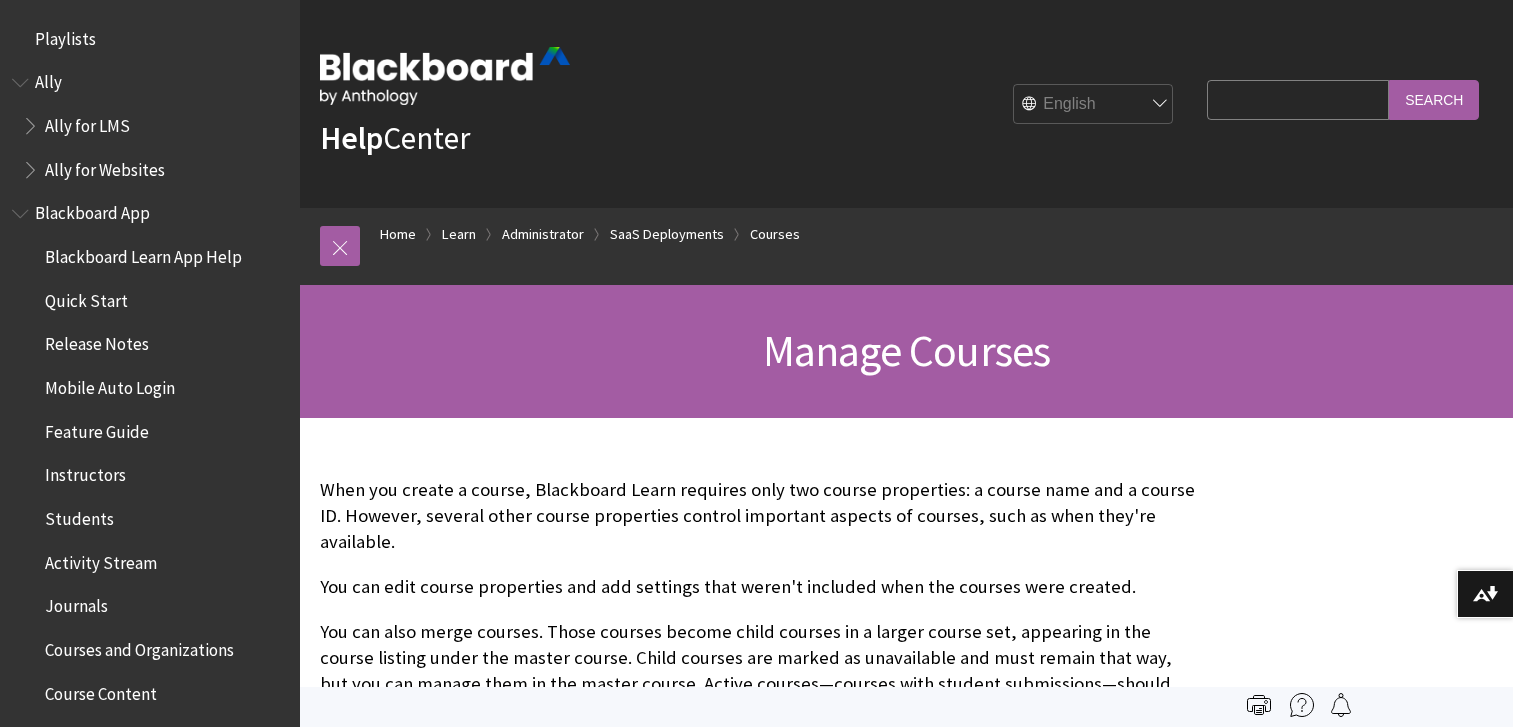 scroll, scrollTop: 0, scrollLeft: 0, axis: both 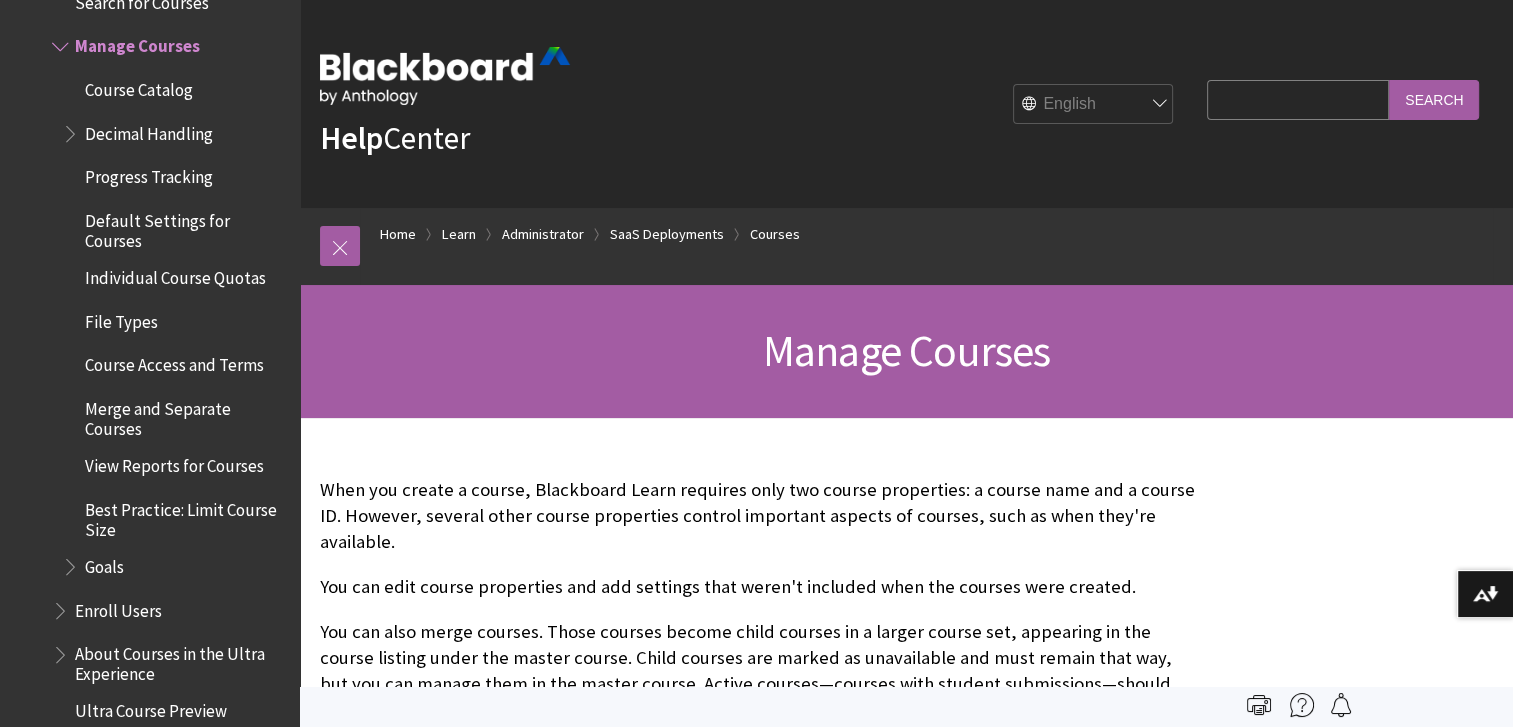 click on "Search Query" at bounding box center (1298, 99) 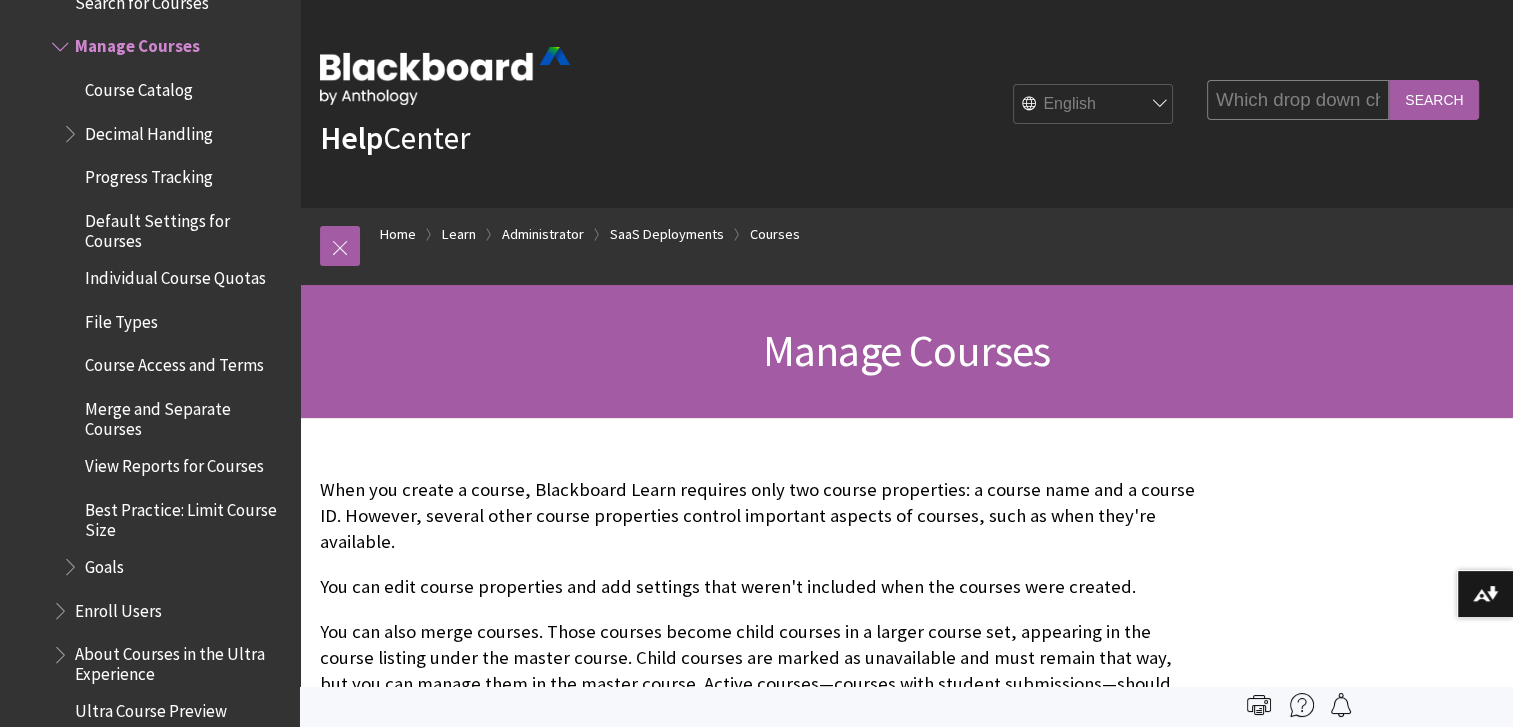 scroll, scrollTop: 0, scrollLeft: 448, axis: horizontal 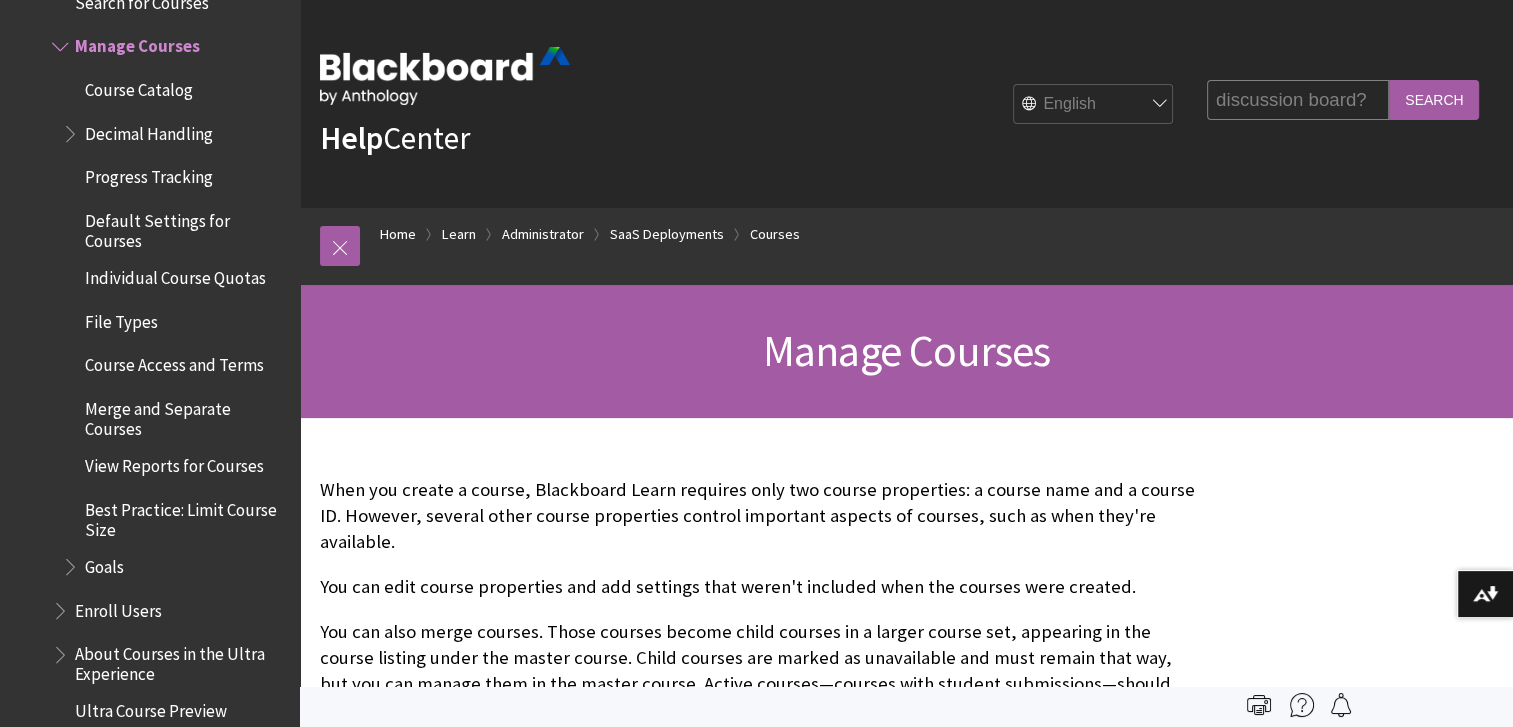 click on "discussion board?" at bounding box center (1298, 99) 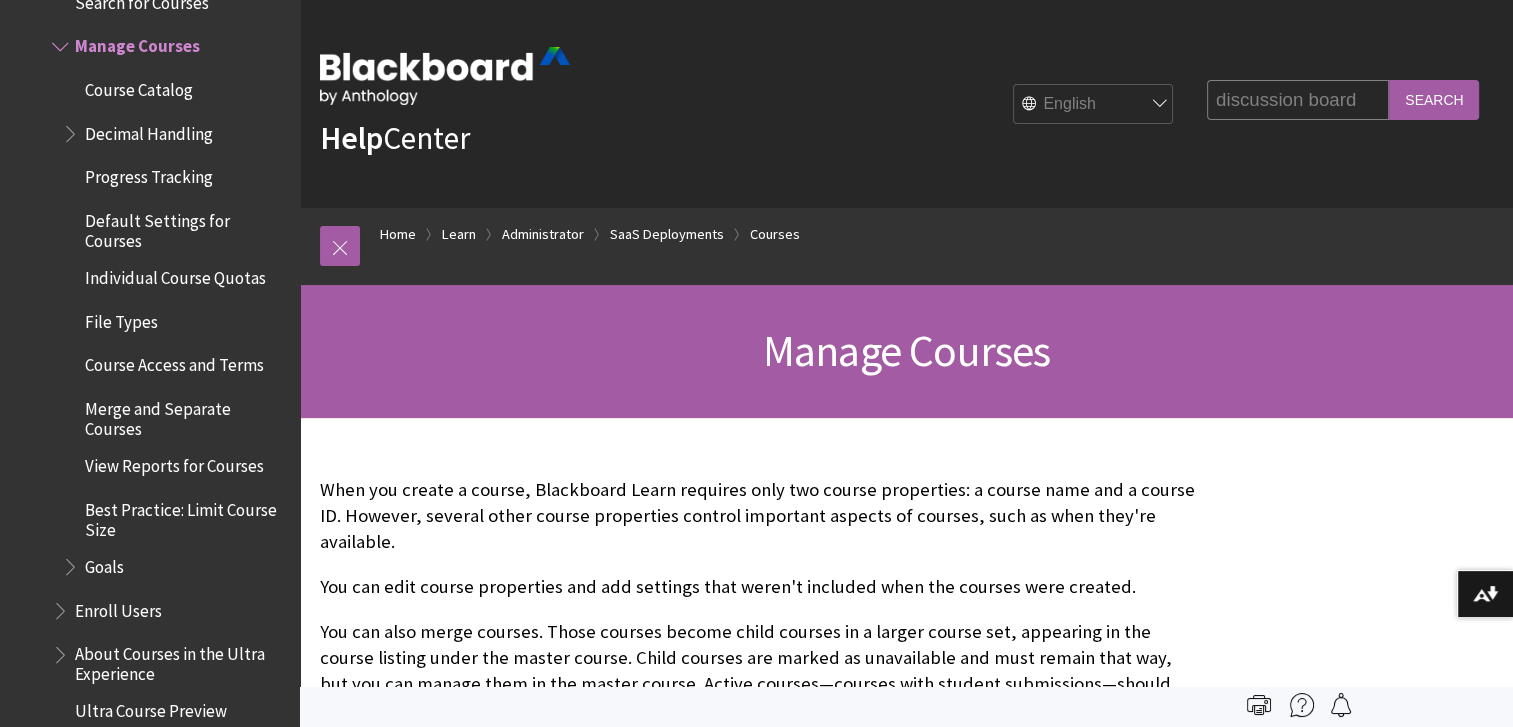 type on "discussion board" 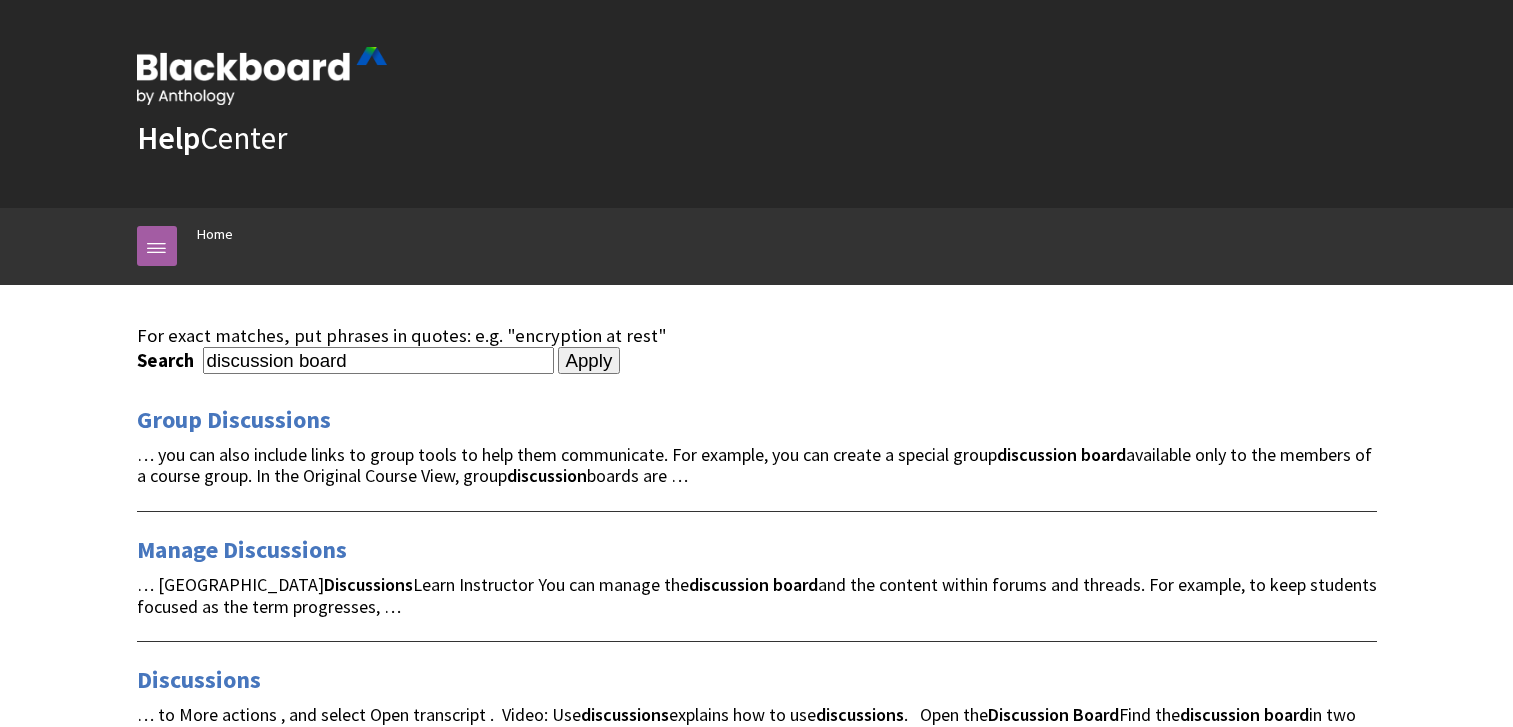 scroll, scrollTop: 0, scrollLeft: 0, axis: both 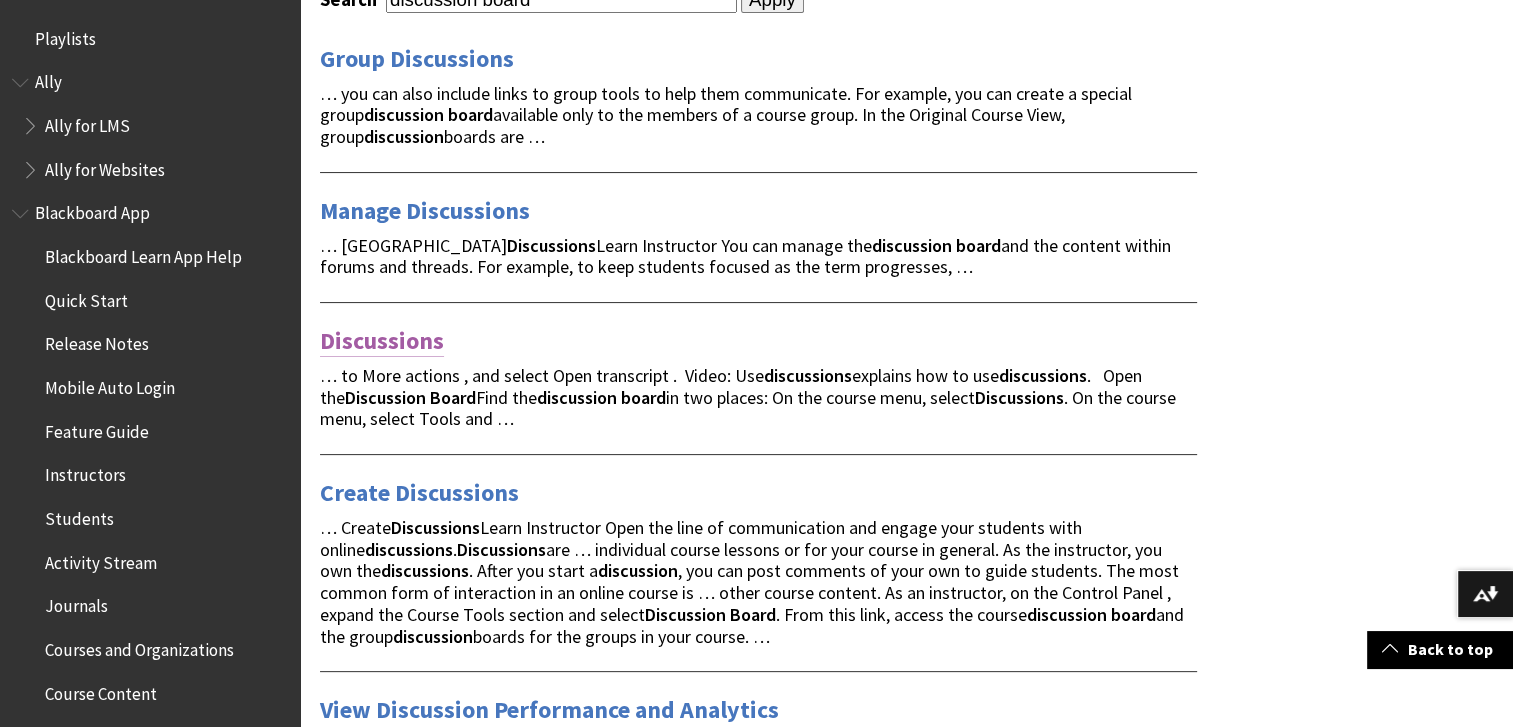 click on "Discussions" at bounding box center [382, 341] 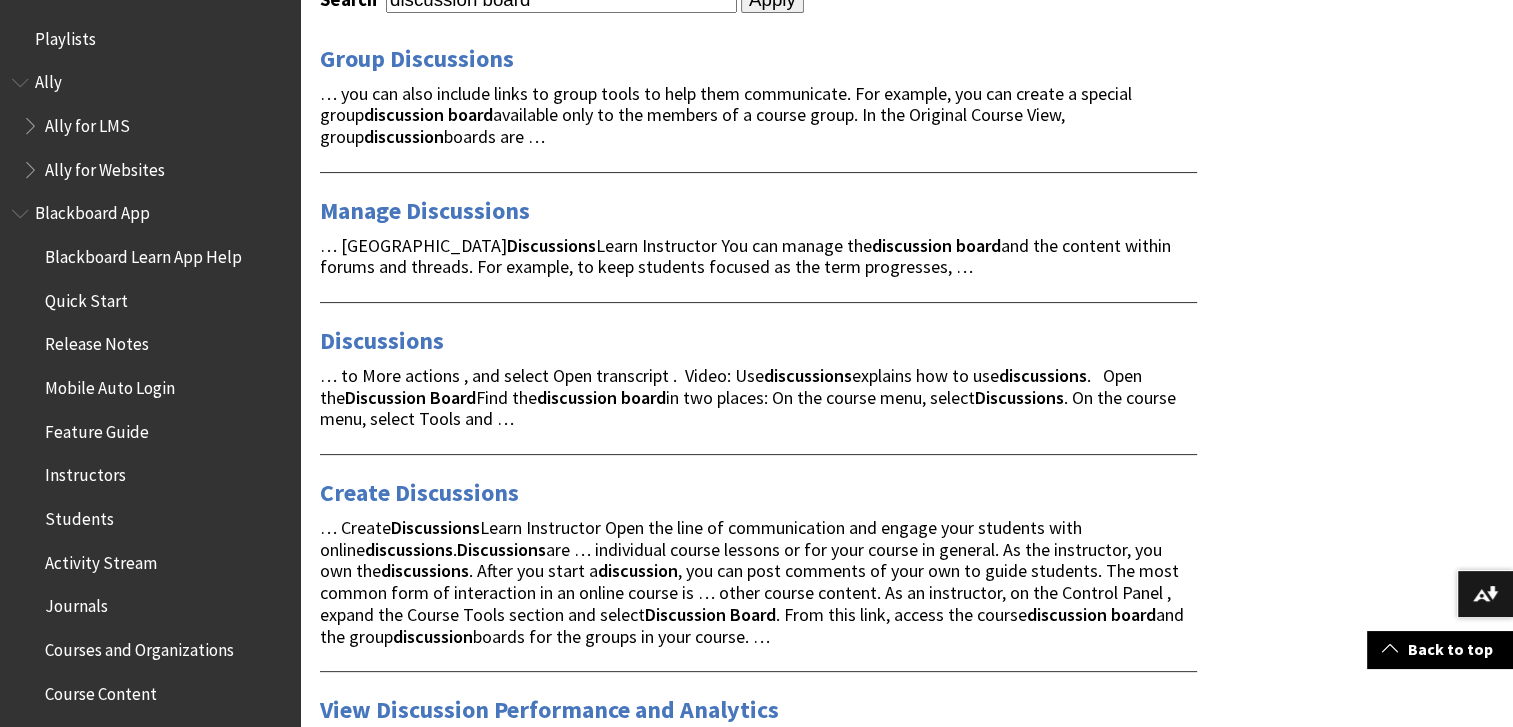 click on "discussion" at bounding box center [404, 114] 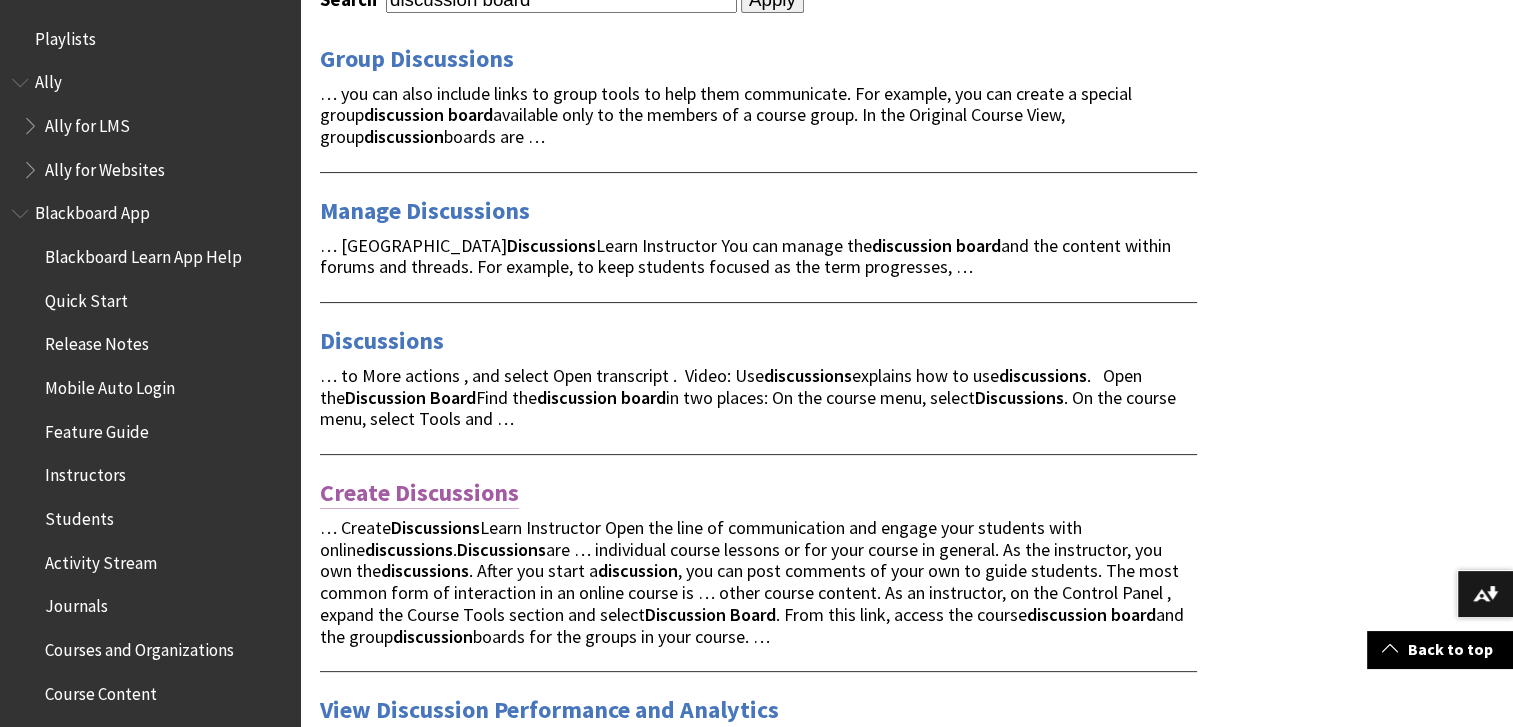 click on "Create Discussions" at bounding box center (419, 493) 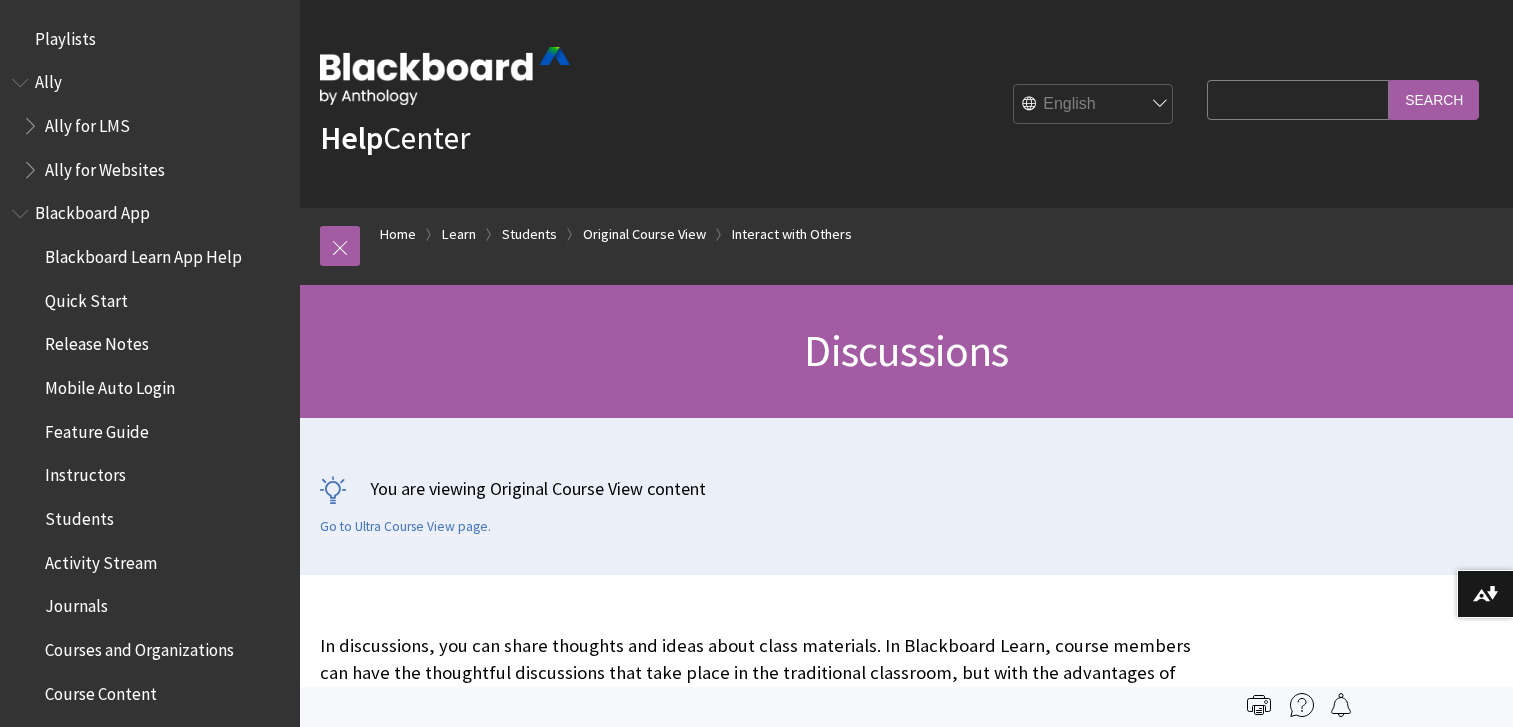 scroll, scrollTop: 0, scrollLeft: 0, axis: both 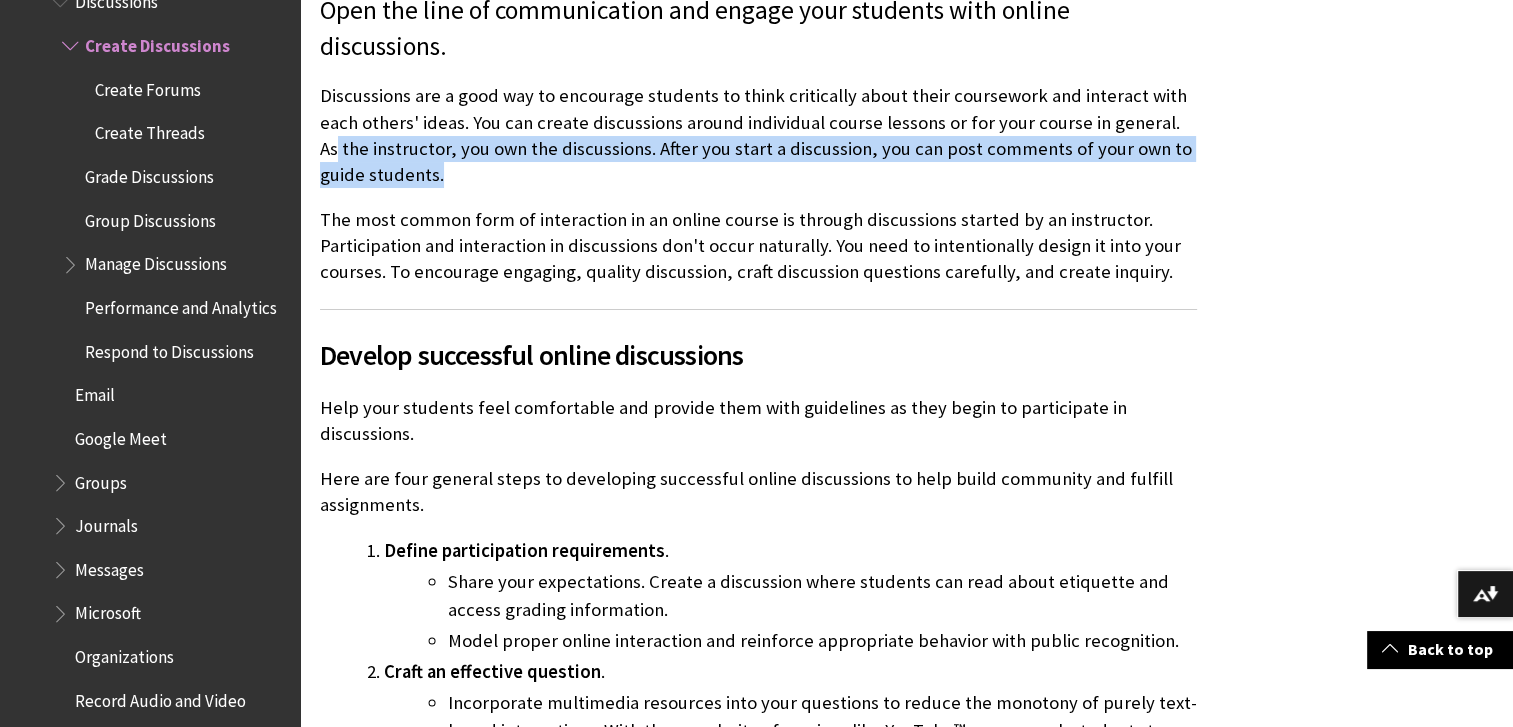 drag, startPoint x: 1511, startPoint y: 166, endPoint x: 1520, endPoint y: 115, distance: 51.78803 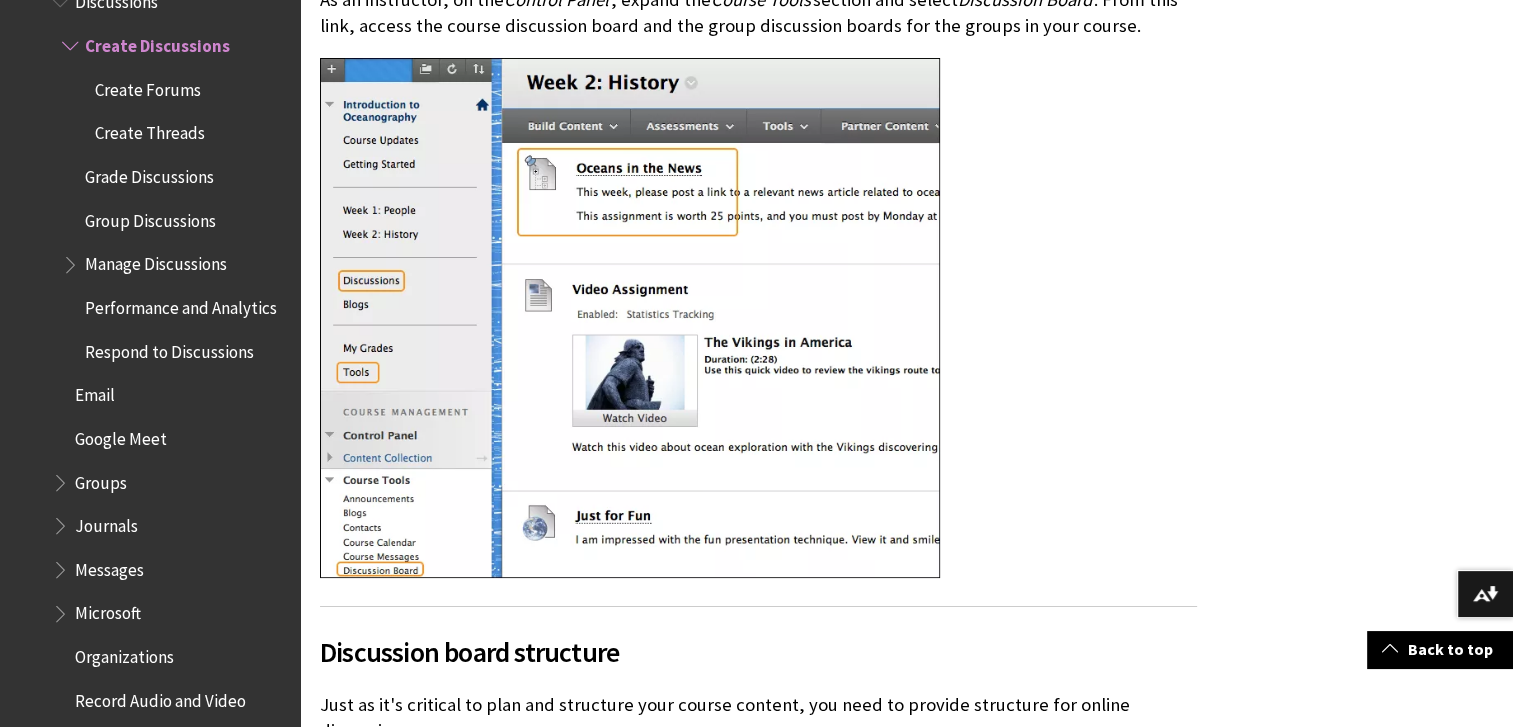 scroll, scrollTop: 2221, scrollLeft: 0, axis: vertical 